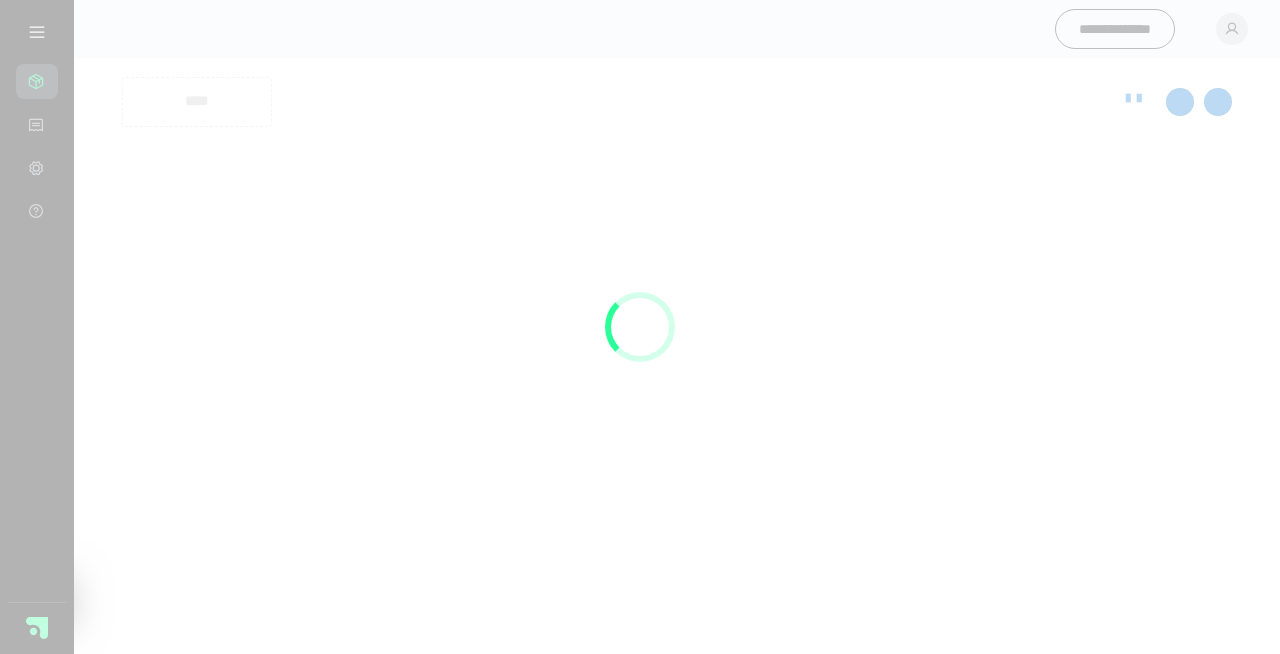 scroll, scrollTop: 0, scrollLeft: 0, axis: both 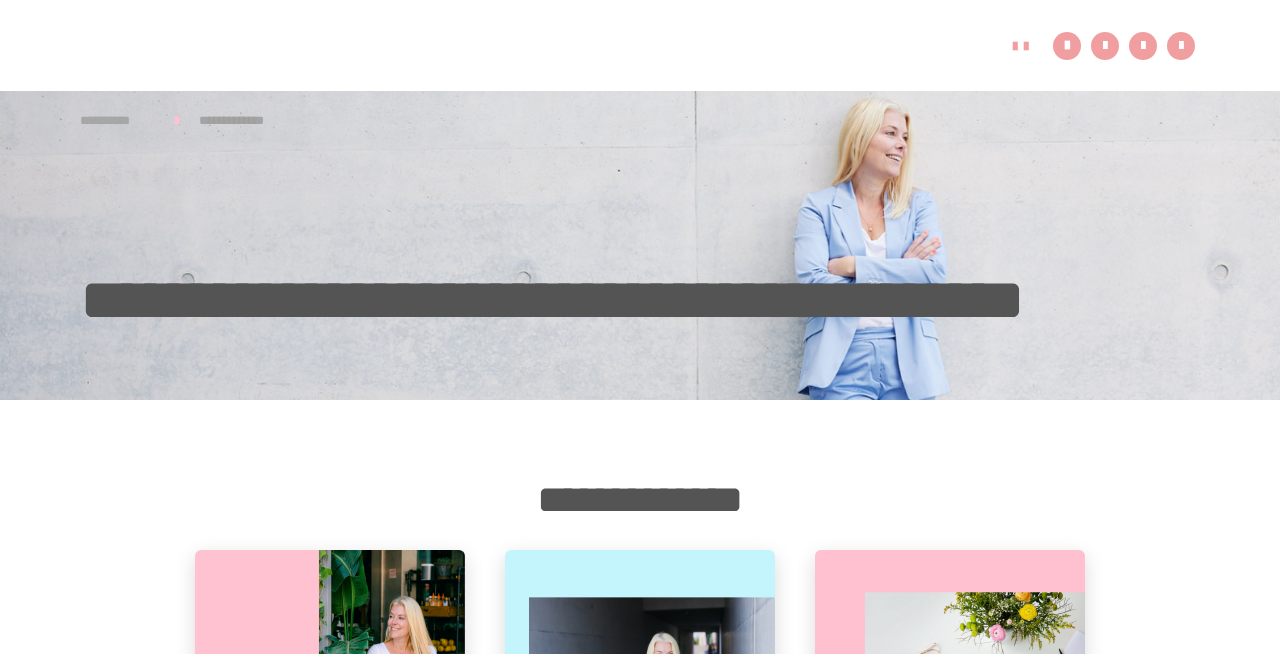 click on "**********" at bounding box center (117, 120) 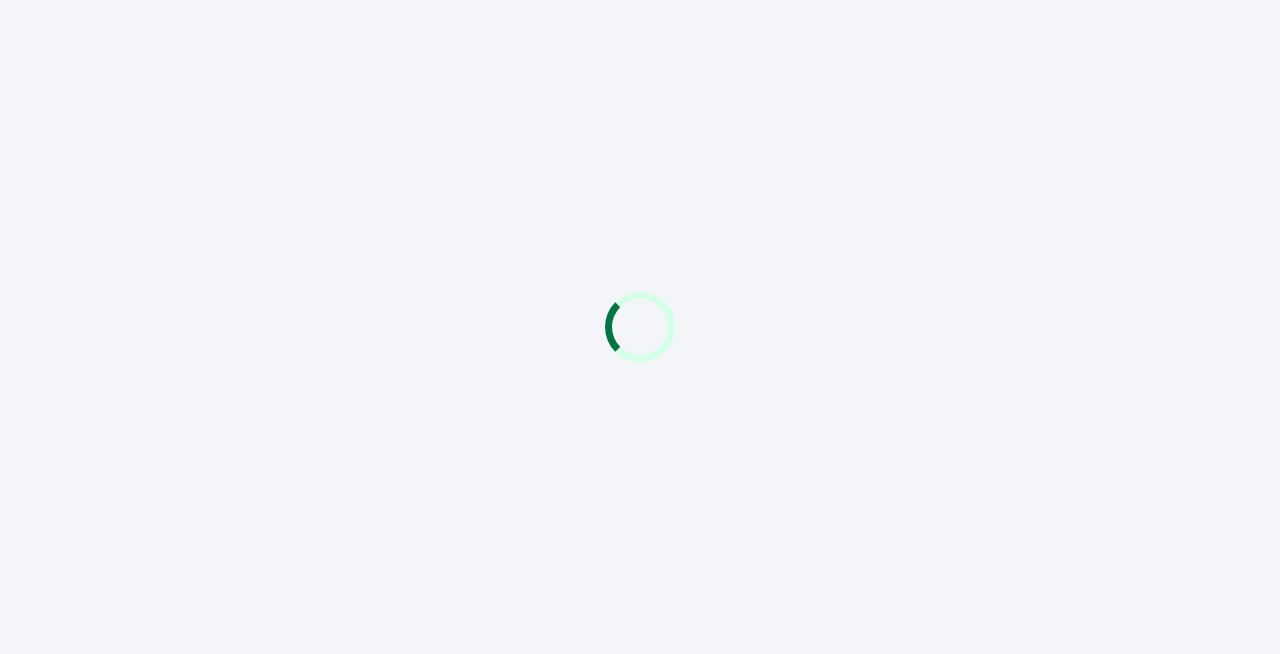 scroll, scrollTop: 0, scrollLeft: 0, axis: both 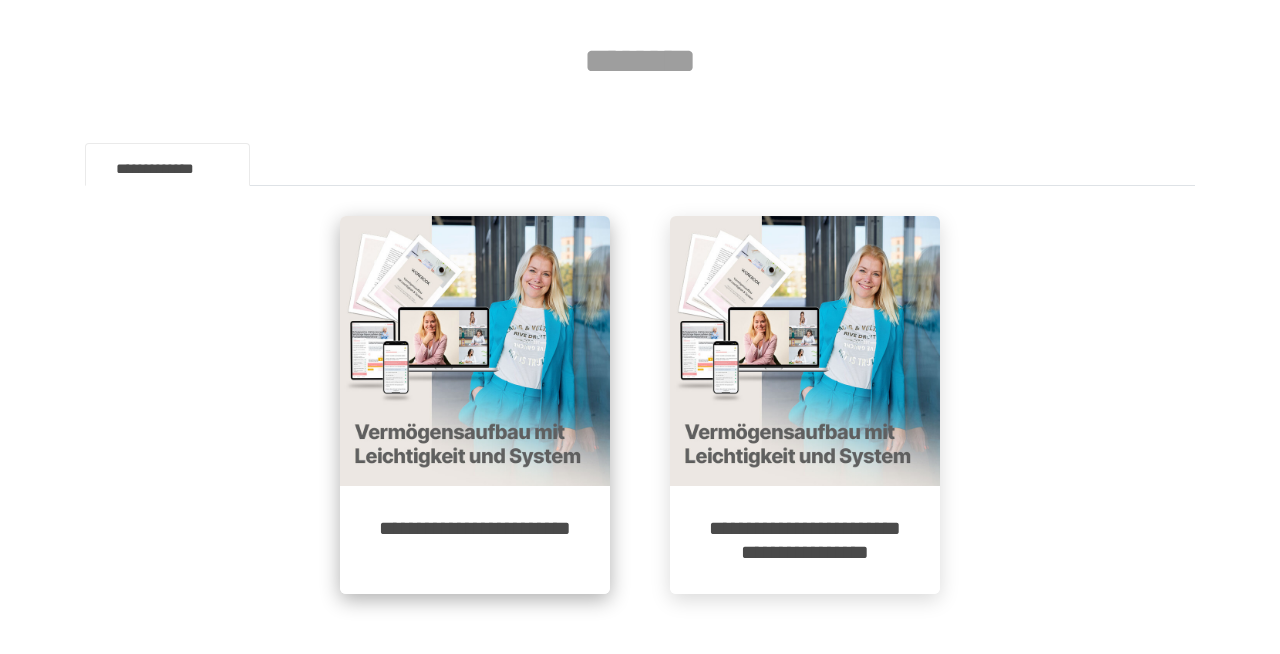 click on "**********" at bounding box center [475, 540] 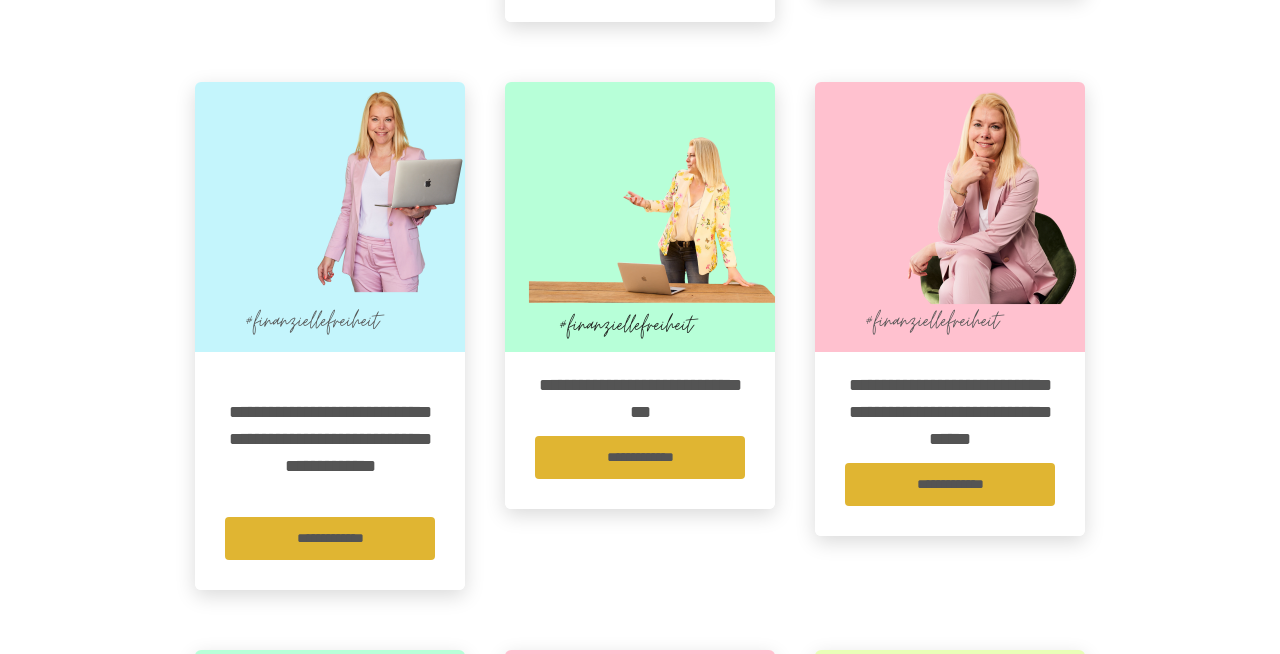 scroll, scrollTop: 1556, scrollLeft: 0, axis: vertical 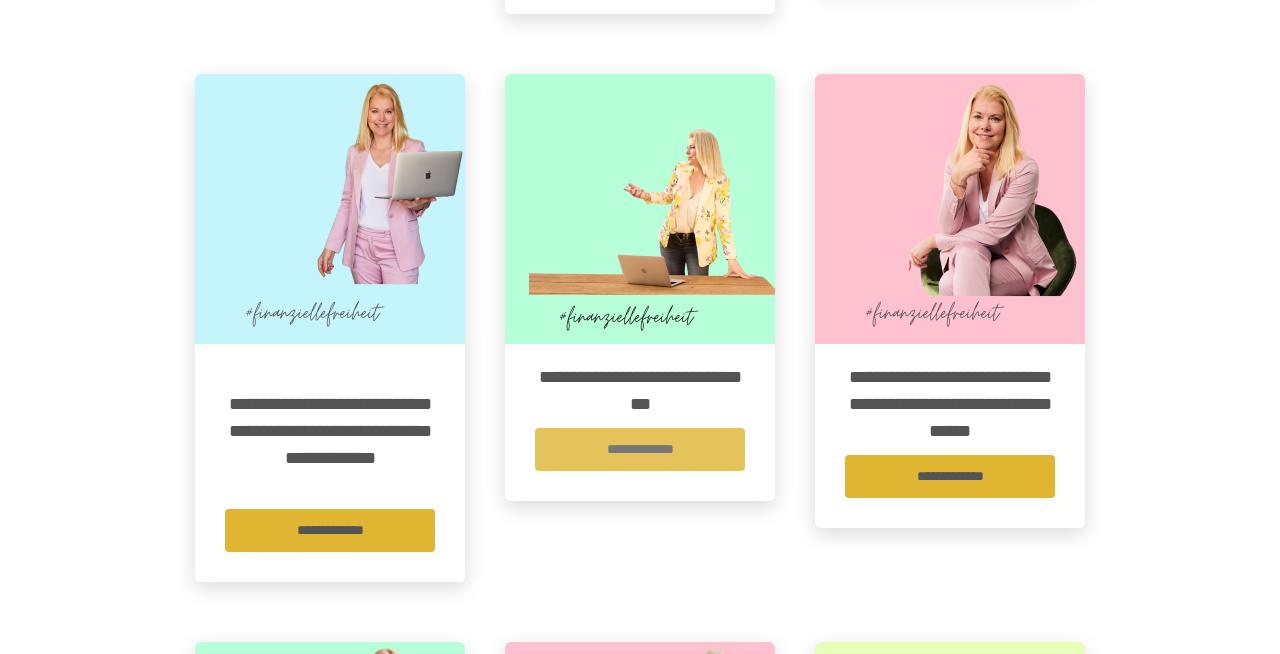 click on "**********" at bounding box center [640, 449] 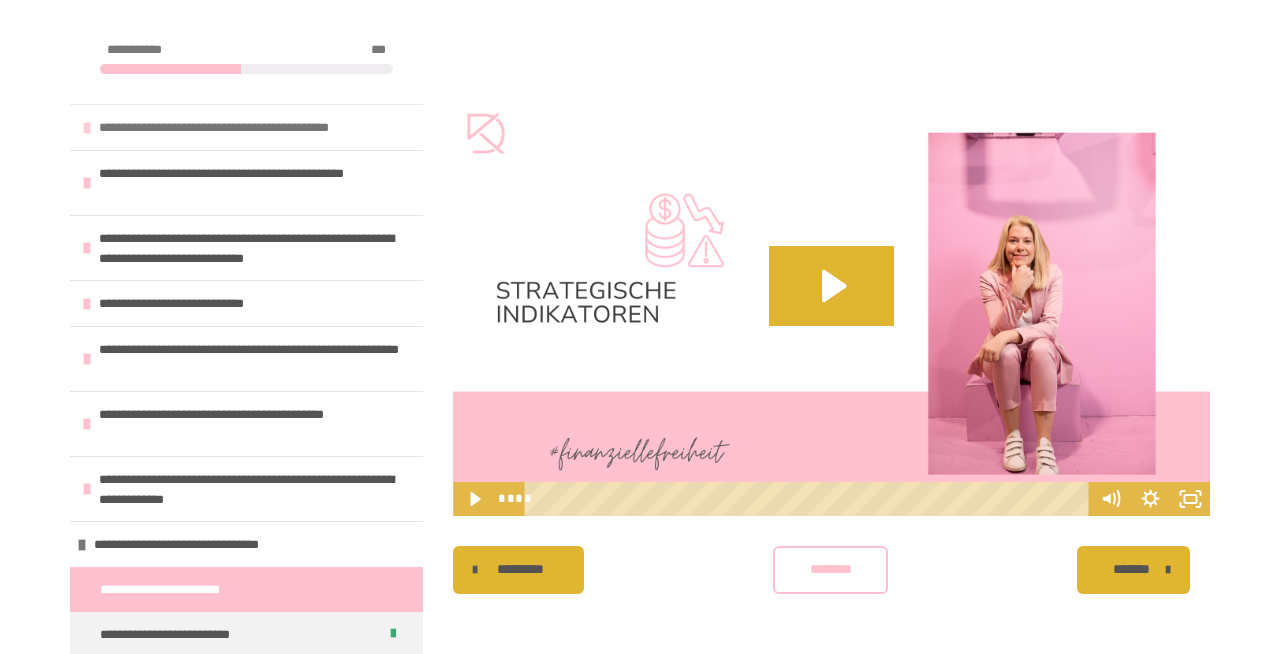 scroll, scrollTop: 1219, scrollLeft: 0, axis: vertical 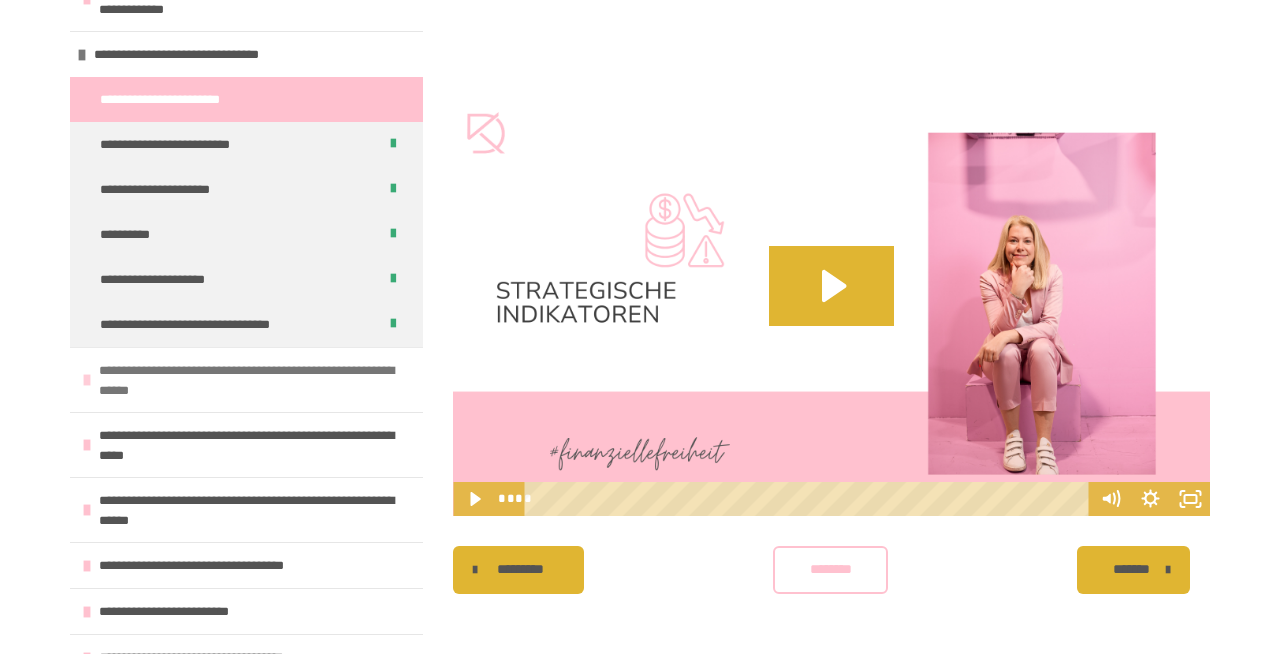 click on "**********" at bounding box center [256, 380] 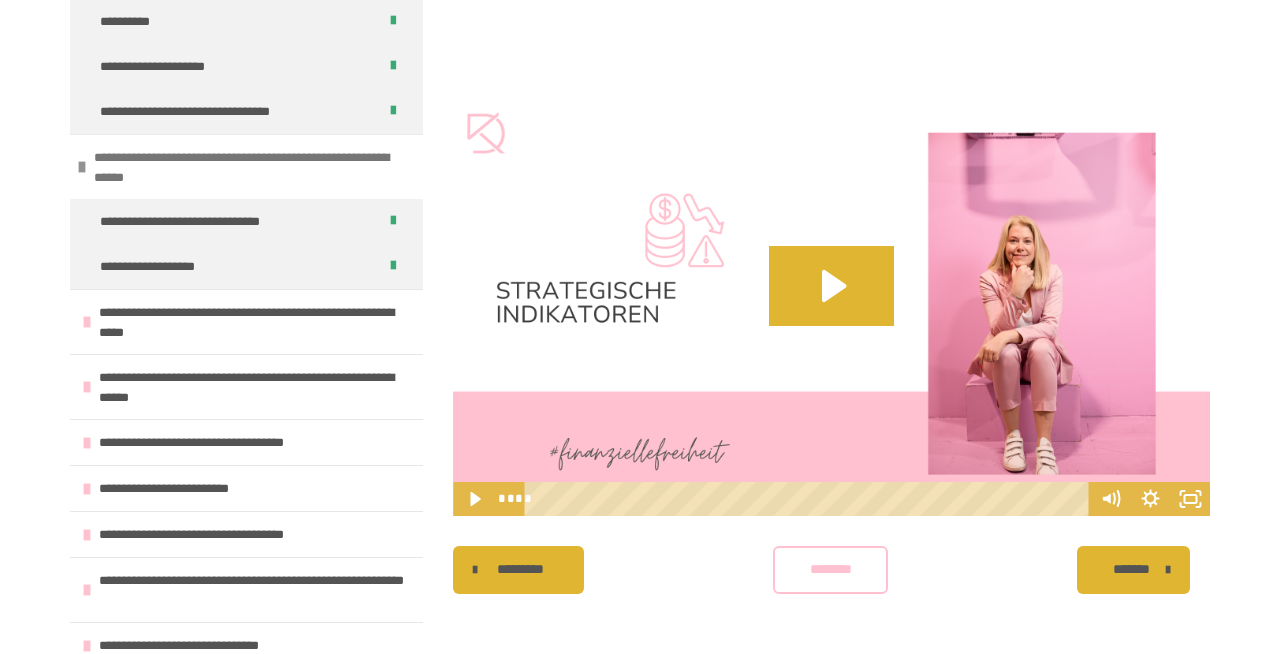 scroll, scrollTop: 704, scrollLeft: 0, axis: vertical 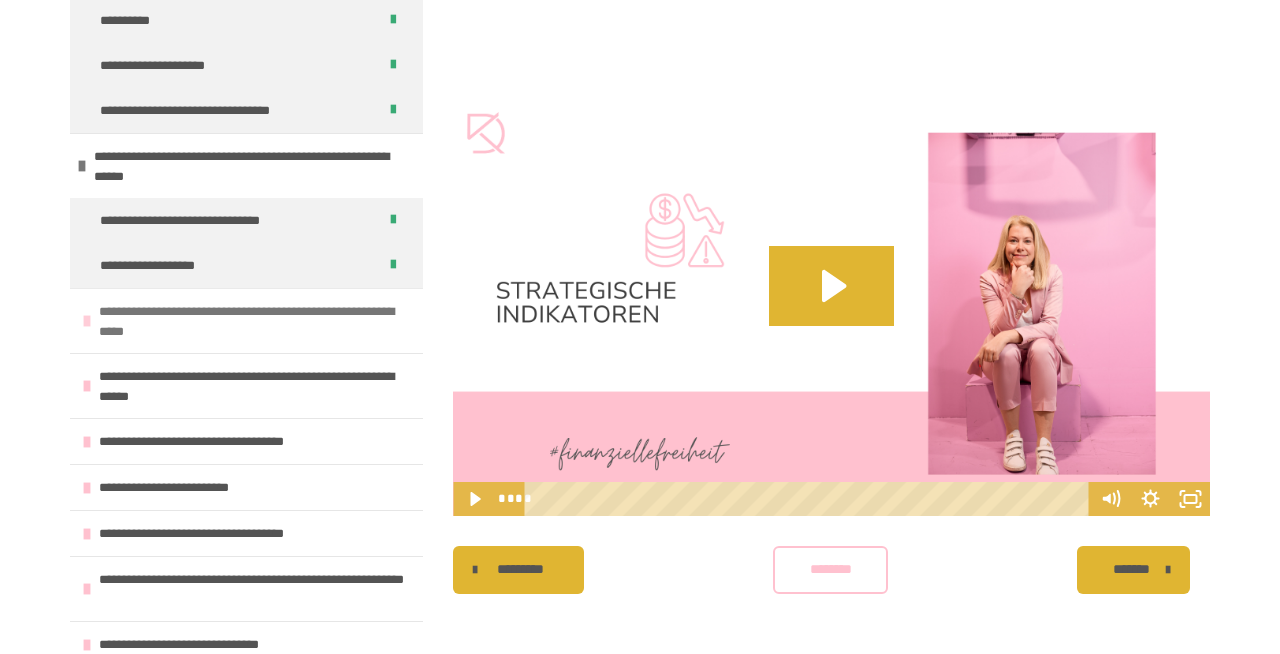 click on "**********" at bounding box center (256, 321) 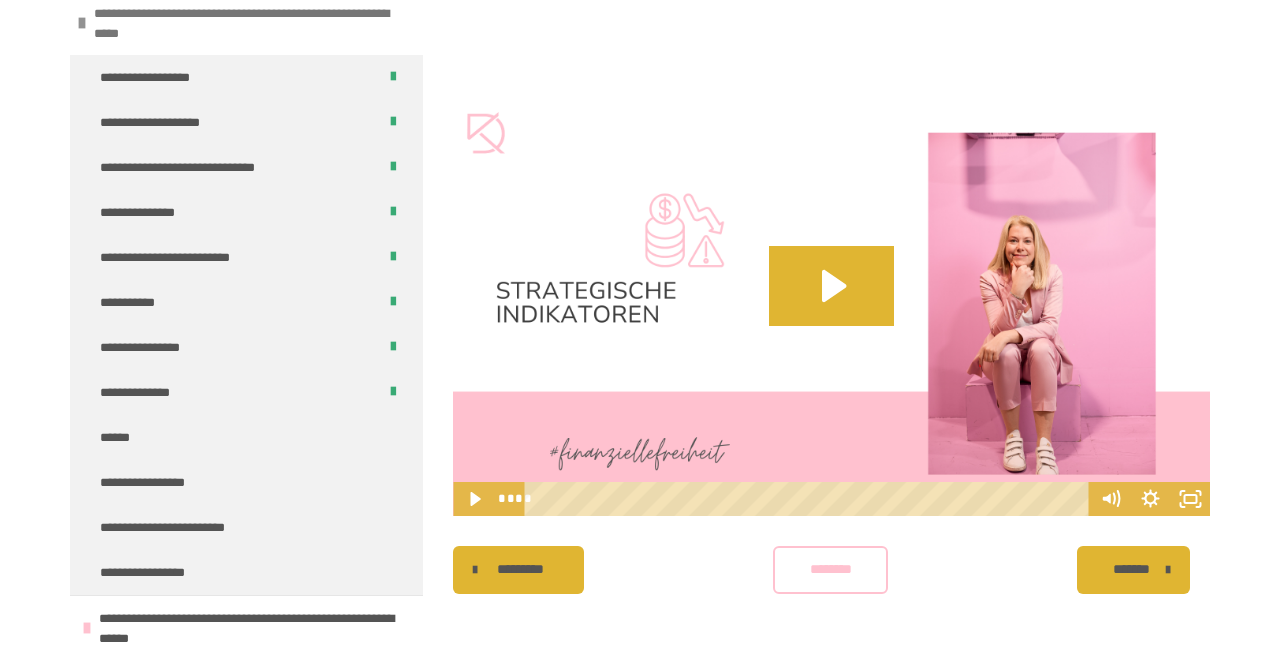 scroll, scrollTop: 997, scrollLeft: 0, axis: vertical 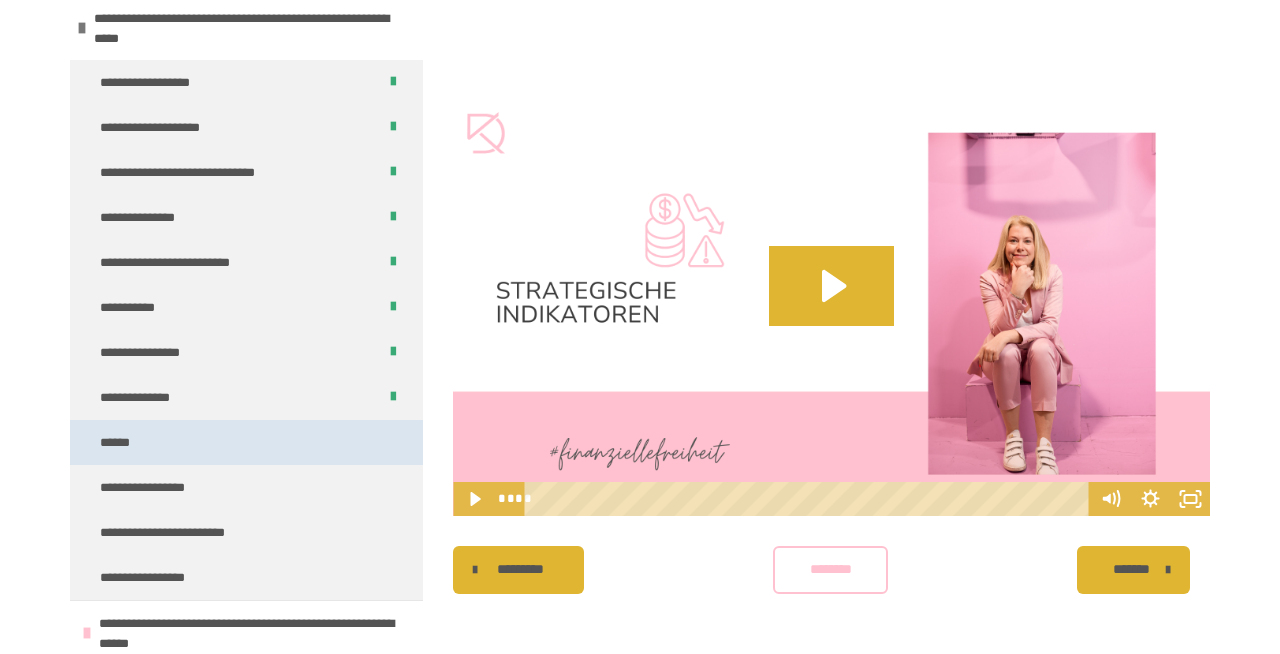 click on "******" at bounding box center [246, 442] 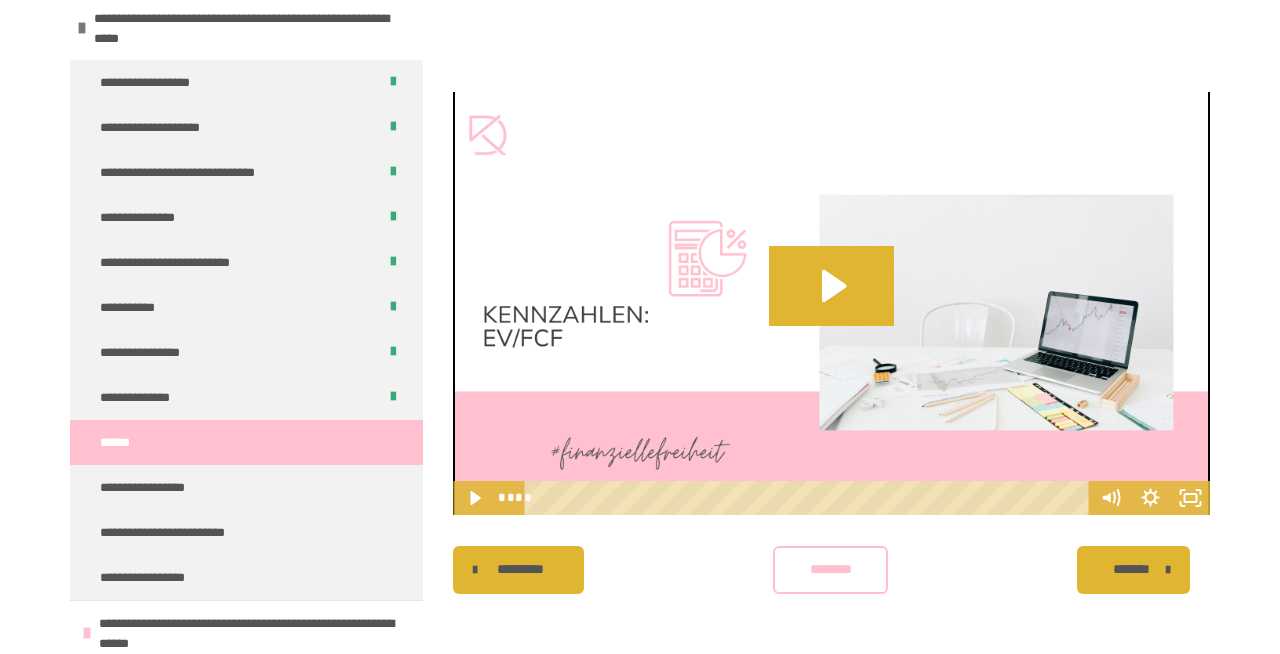 scroll, scrollTop: 1145, scrollLeft: 0, axis: vertical 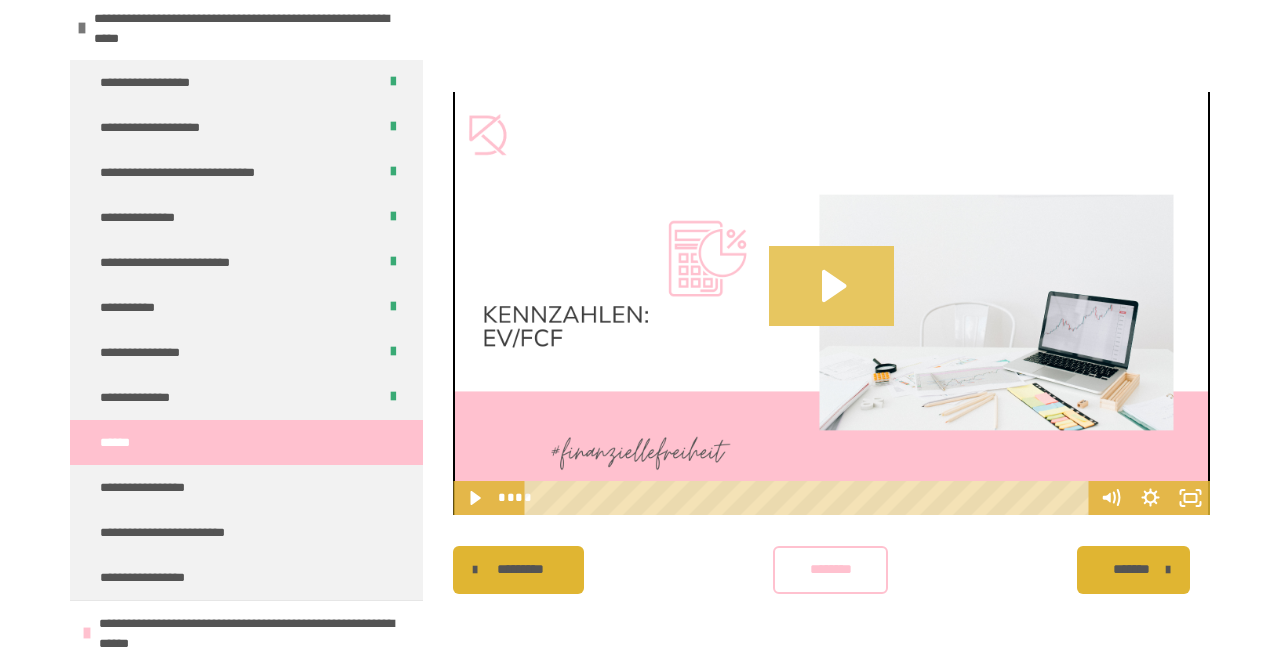 click 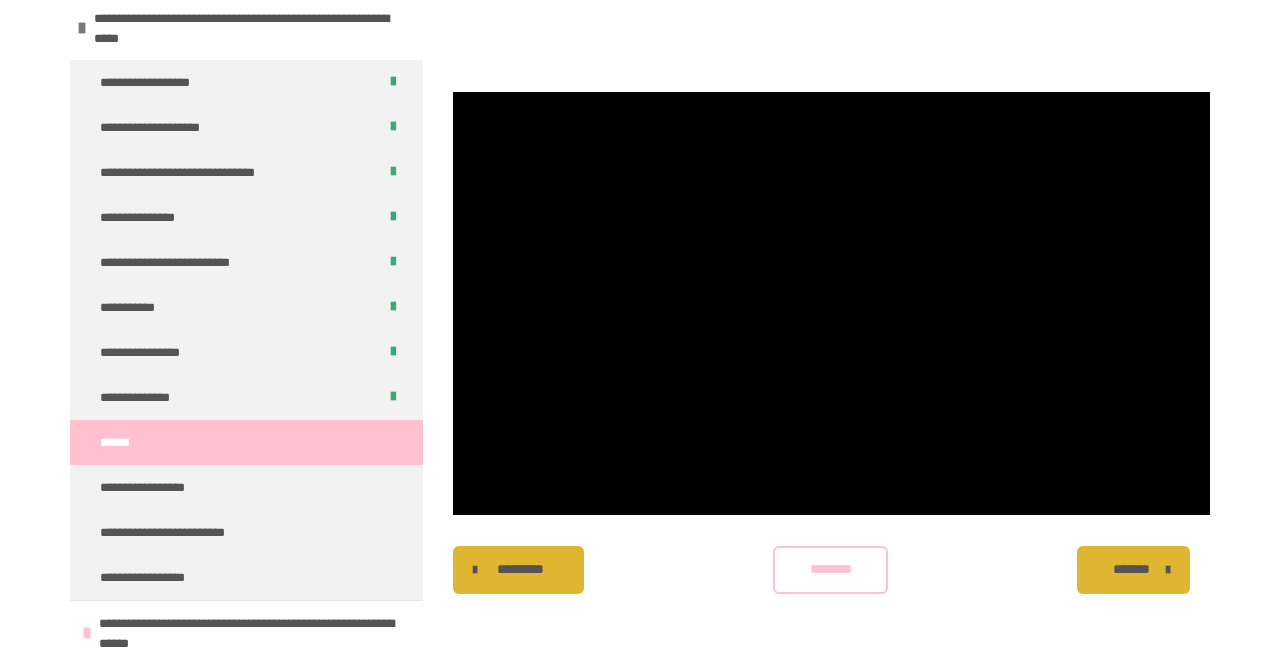 click at bounding box center (831, 303) 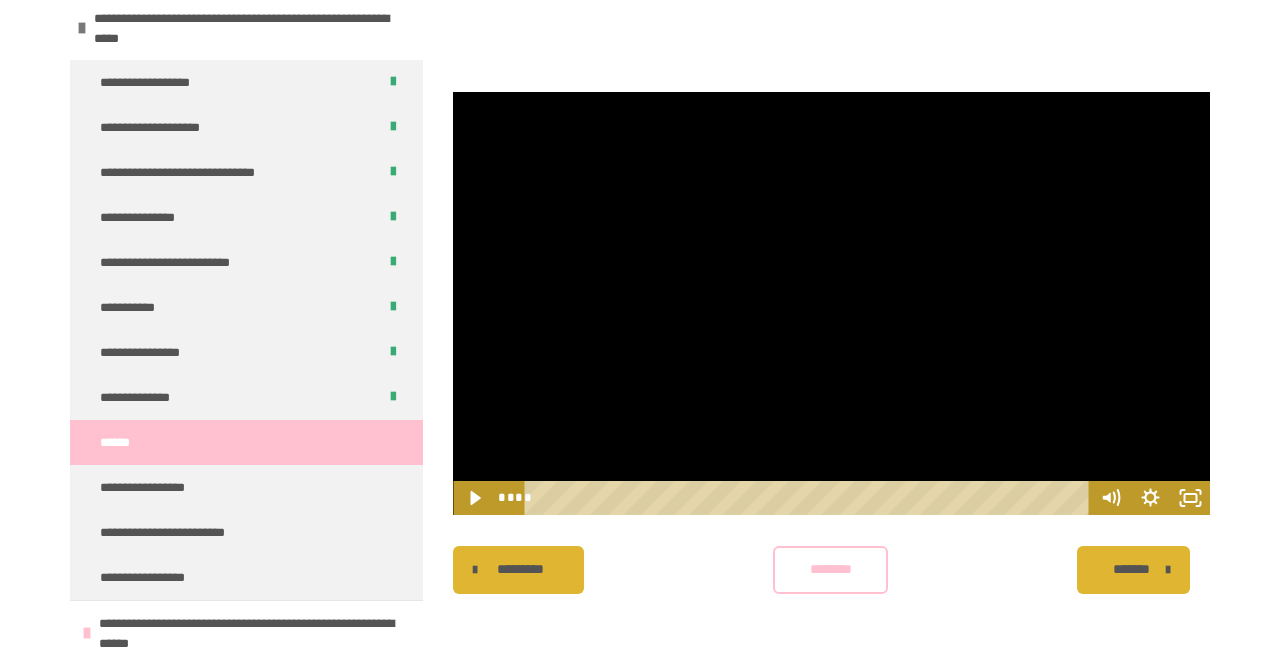 click at bounding box center [831, 303] 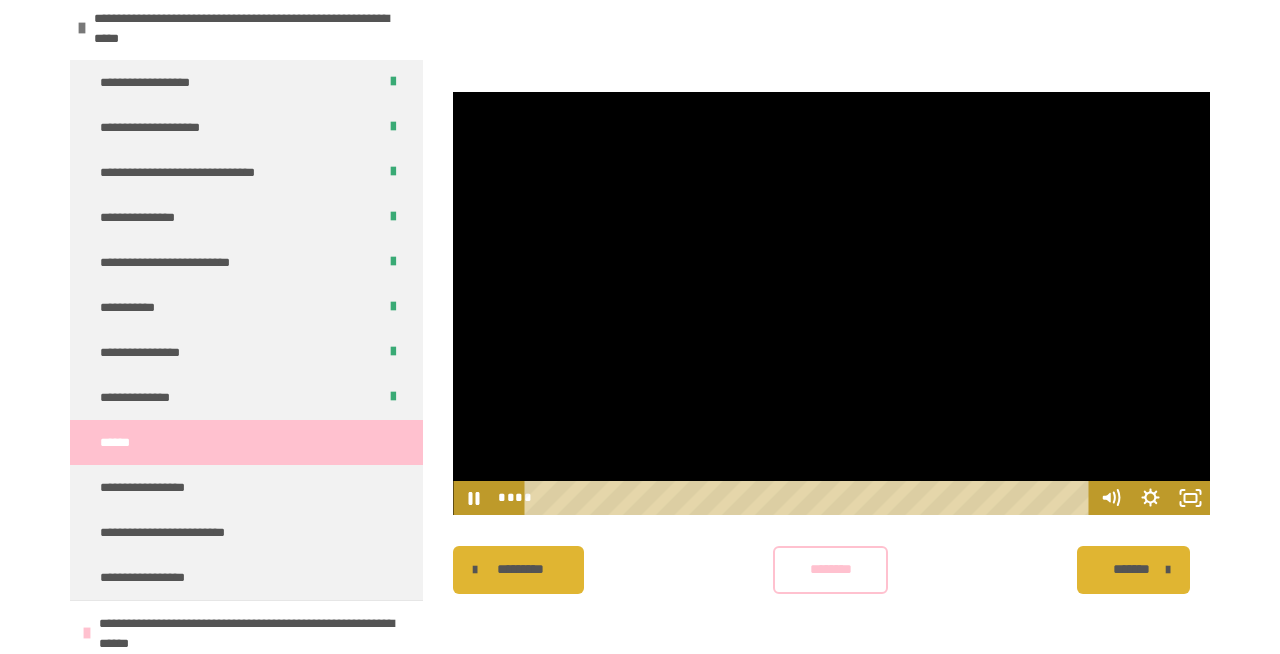 click at bounding box center (810, 498) 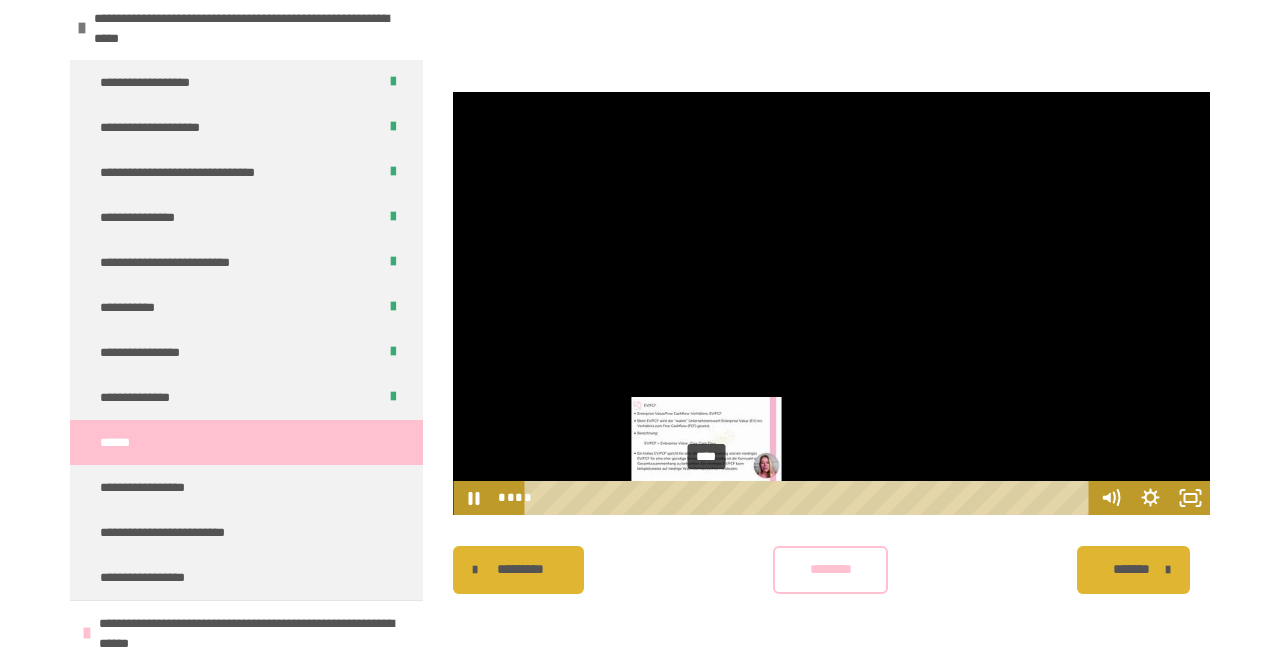 click on "****" at bounding box center (810, 498) 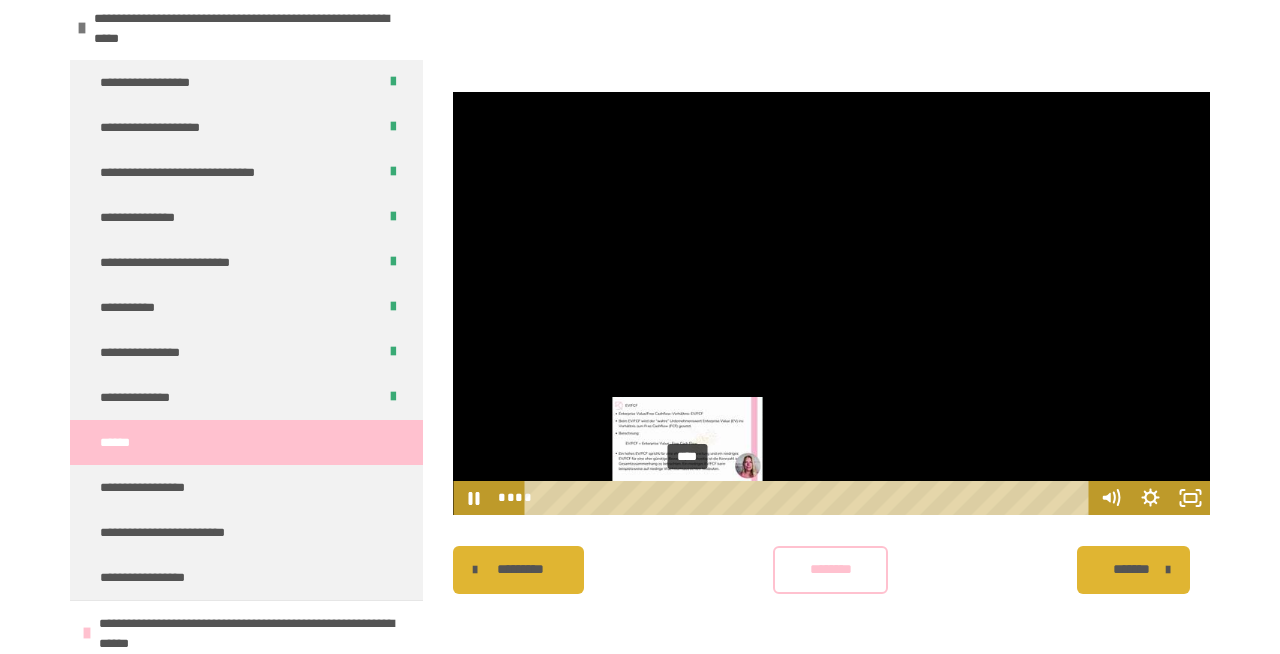 click on "****" at bounding box center (810, 498) 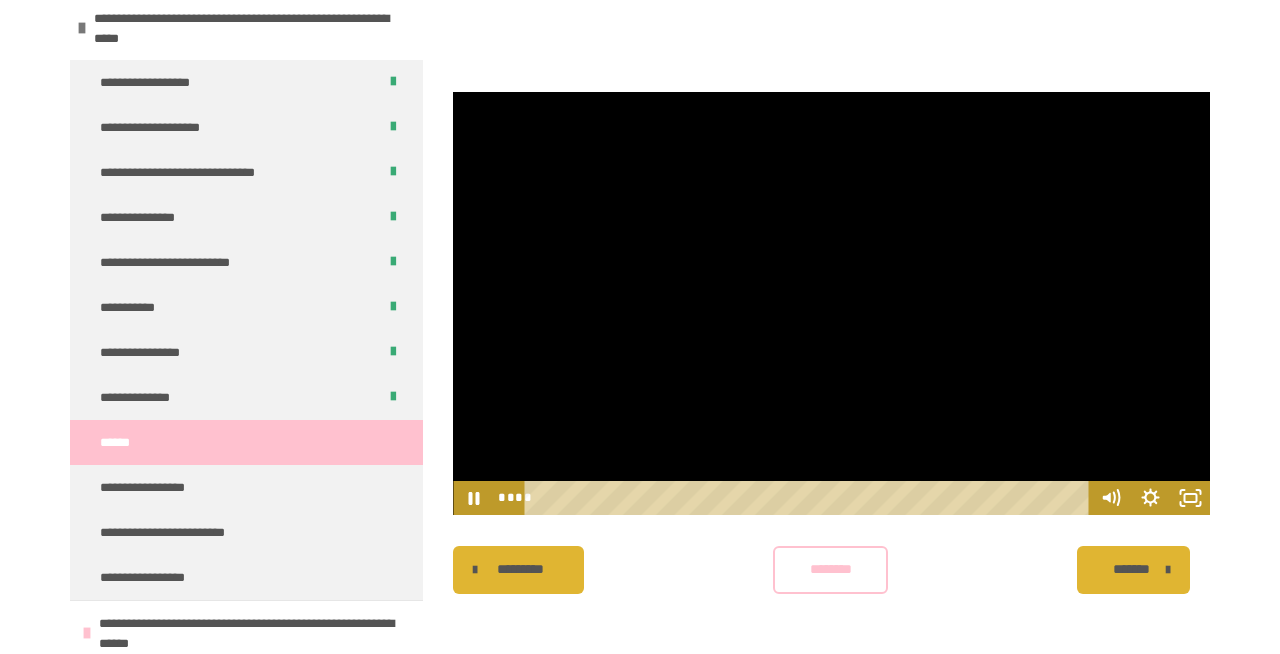 click at bounding box center [831, 303] 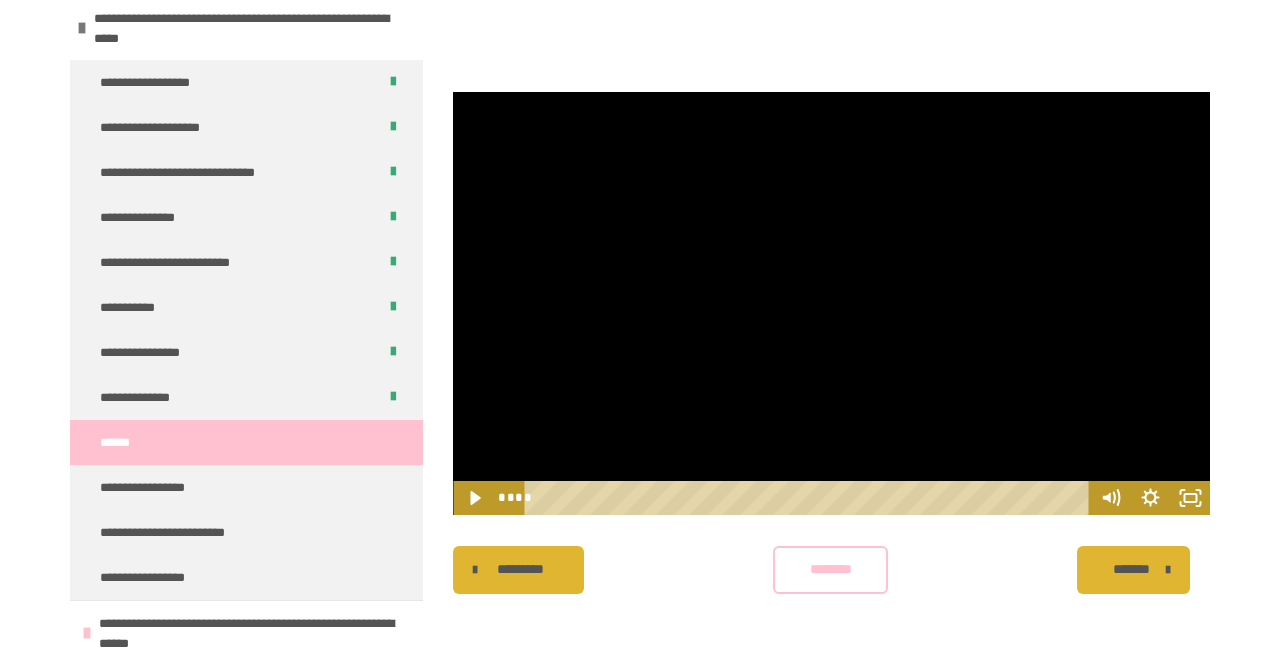 click at bounding box center (831, 303) 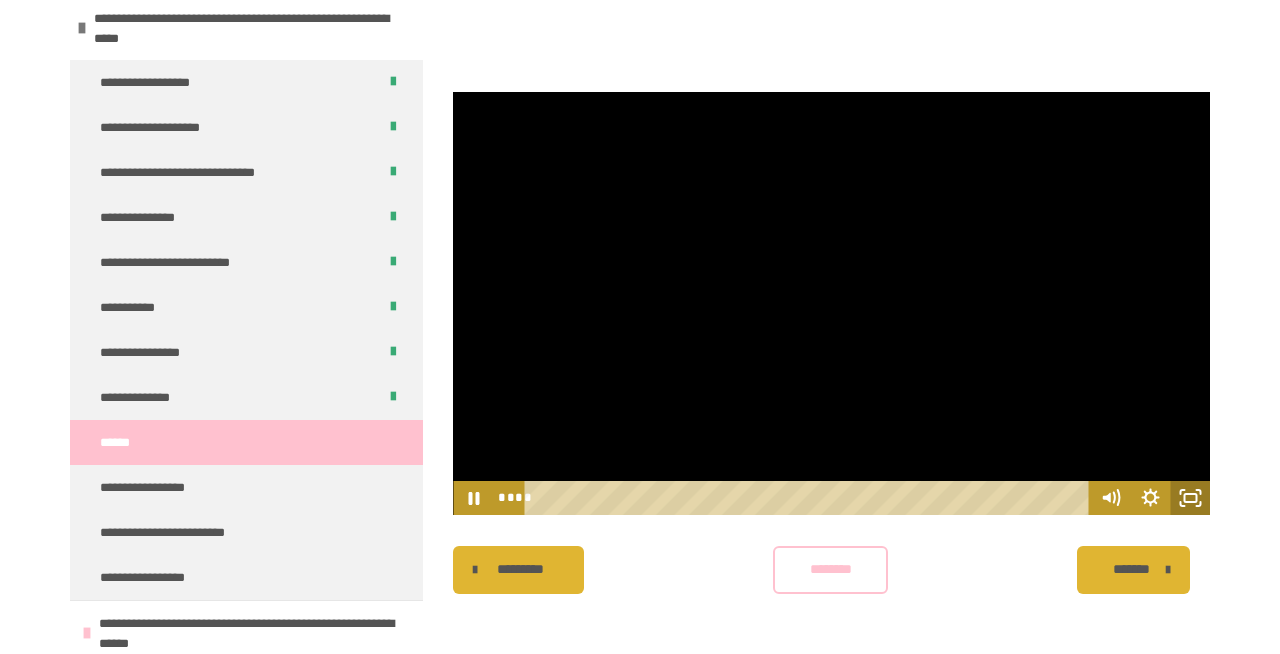 click 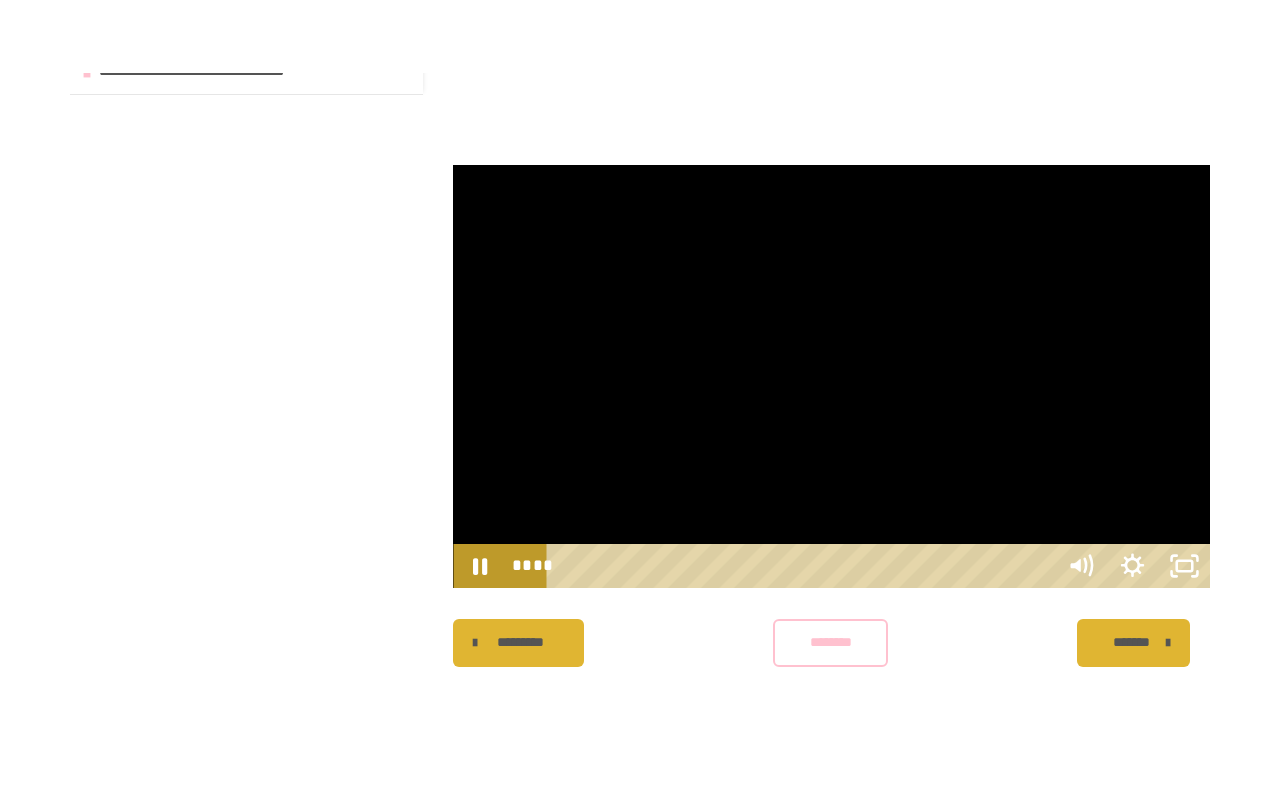 scroll, scrollTop: 0, scrollLeft: 0, axis: both 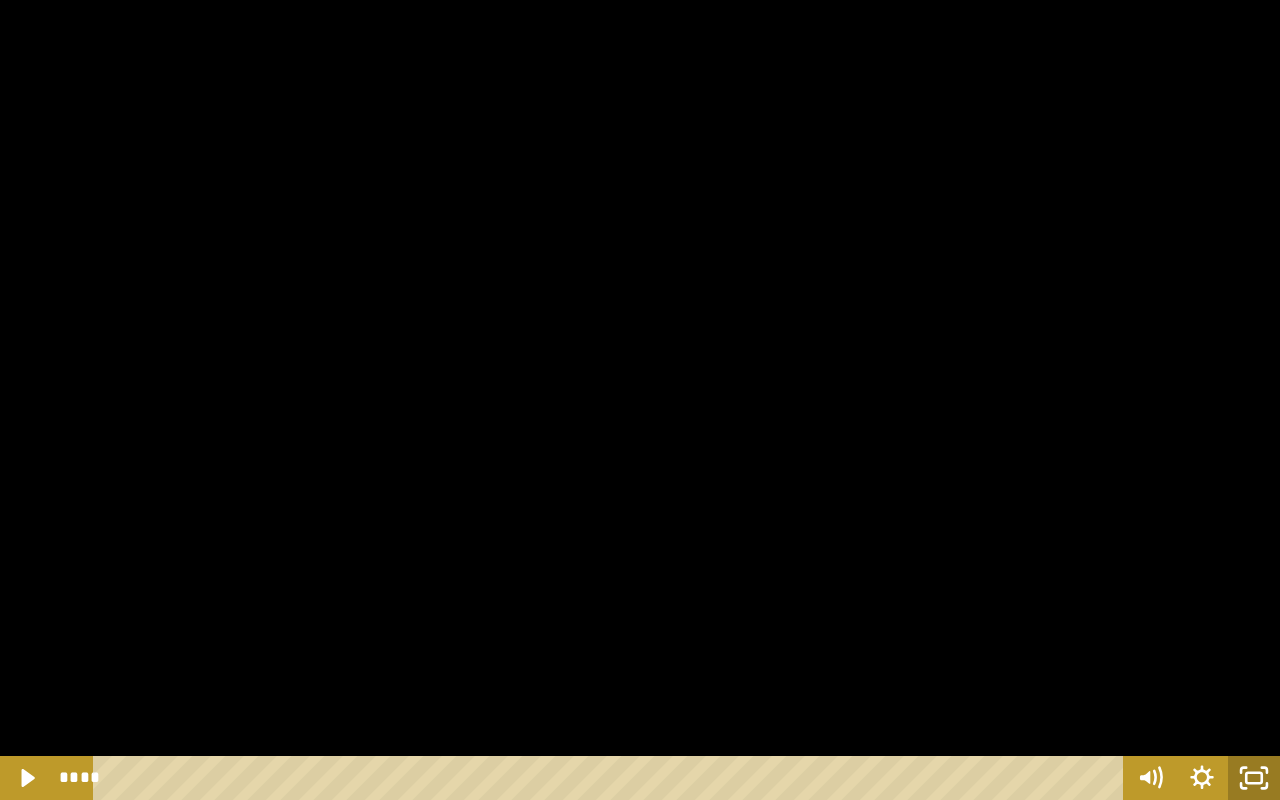 click 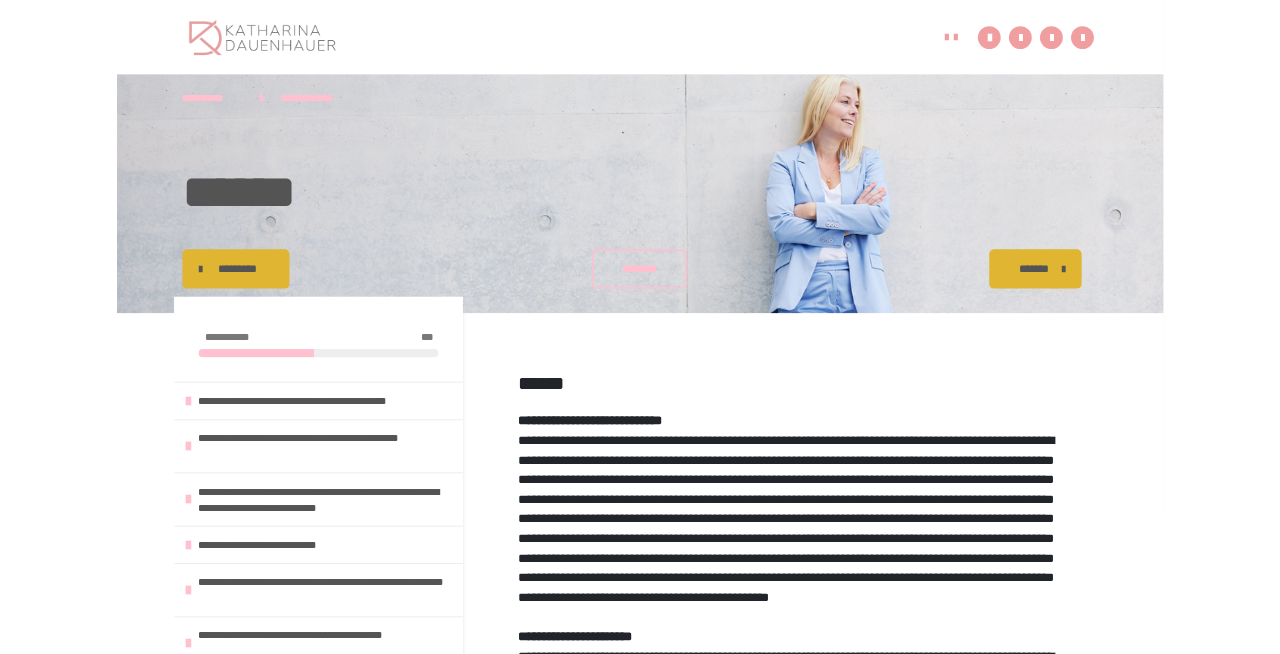 scroll, scrollTop: 1145, scrollLeft: 0, axis: vertical 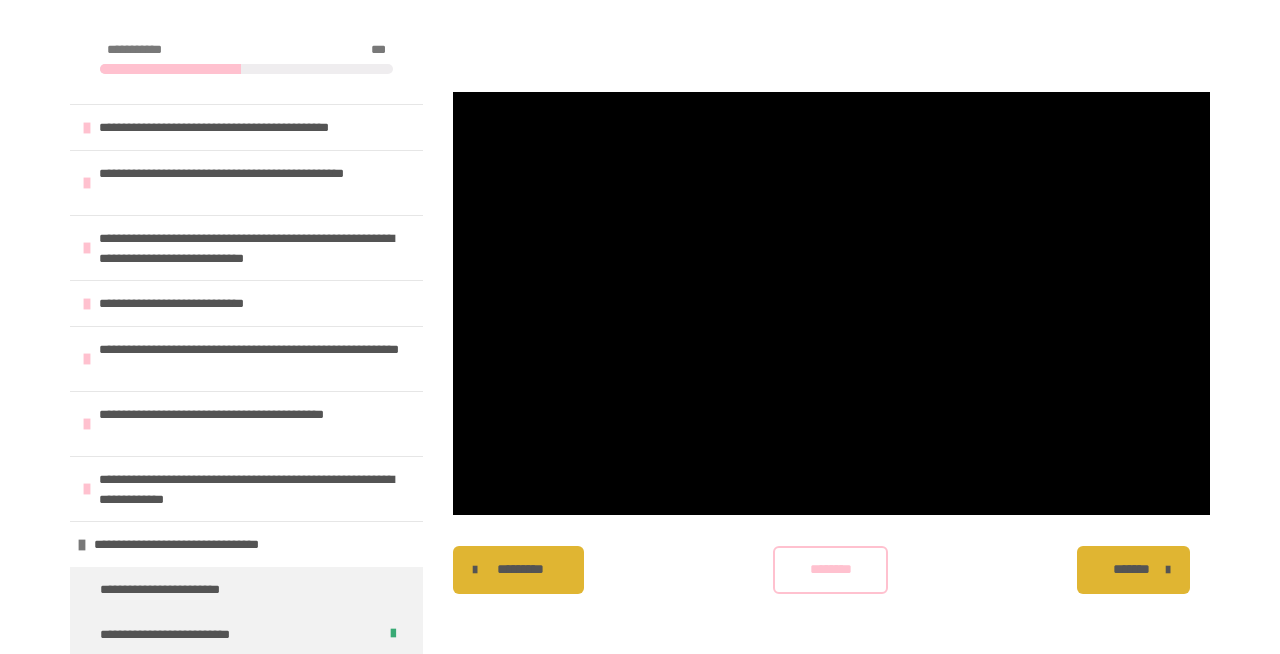click on "********" at bounding box center (831, 570) 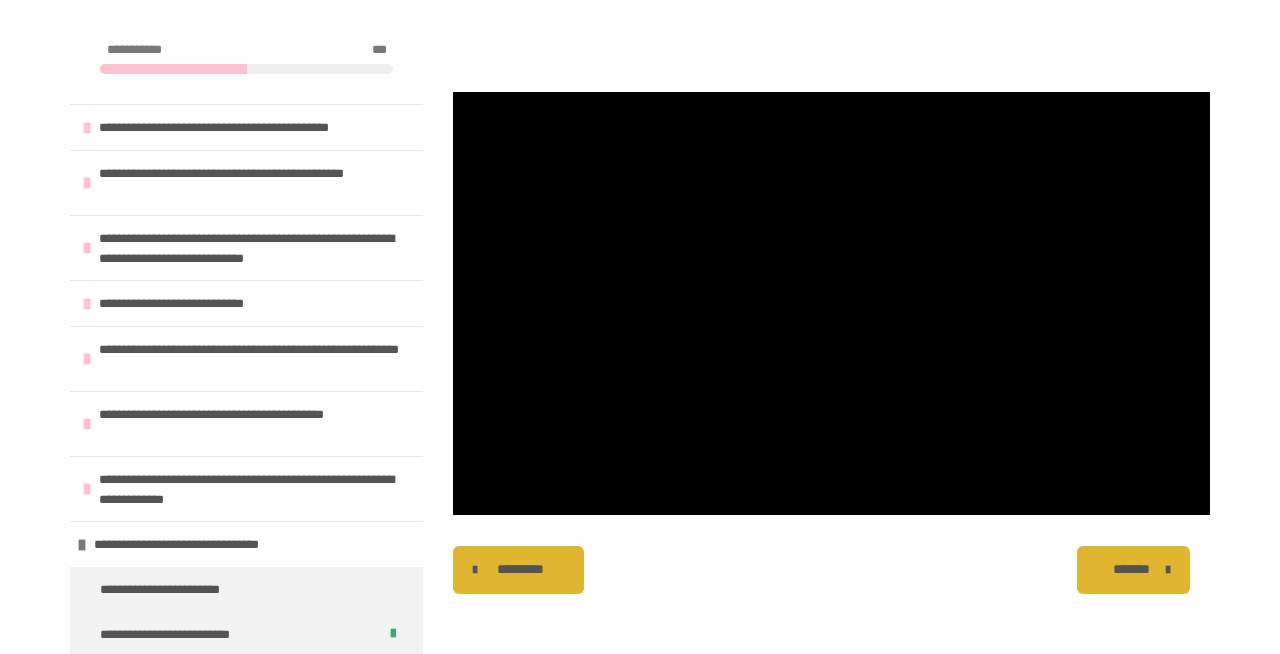 click on "*******" at bounding box center [1131, 569] 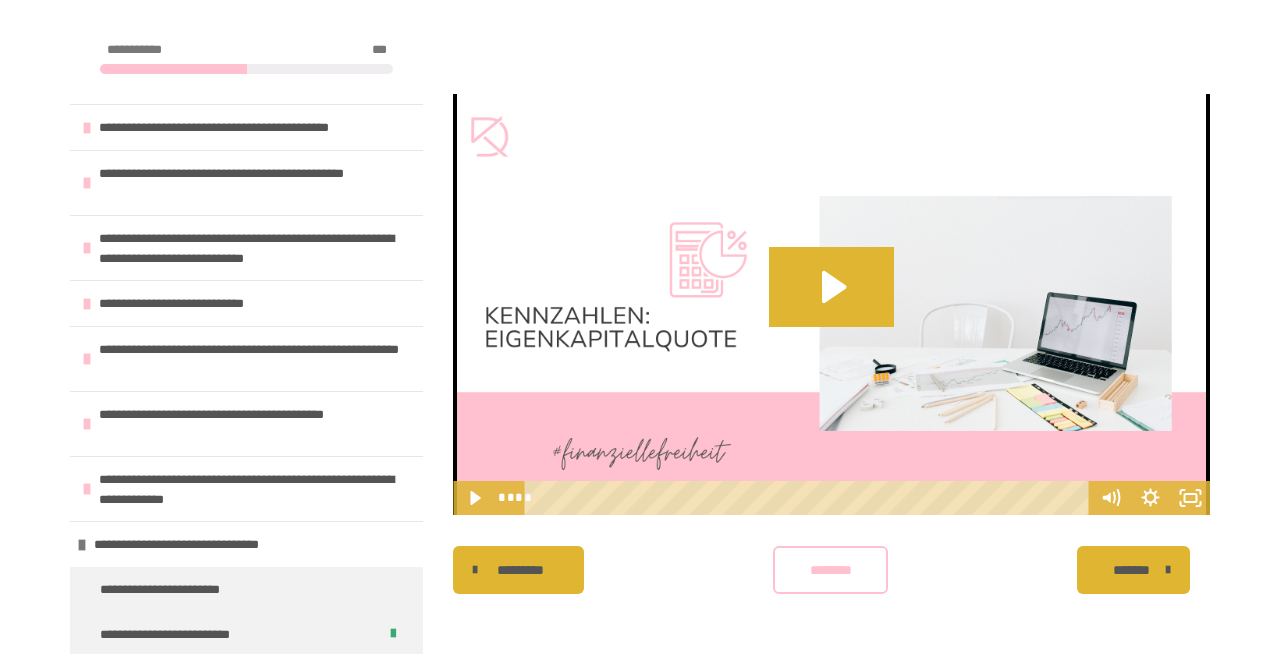 scroll, scrollTop: 1143, scrollLeft: 0, axis: vertical 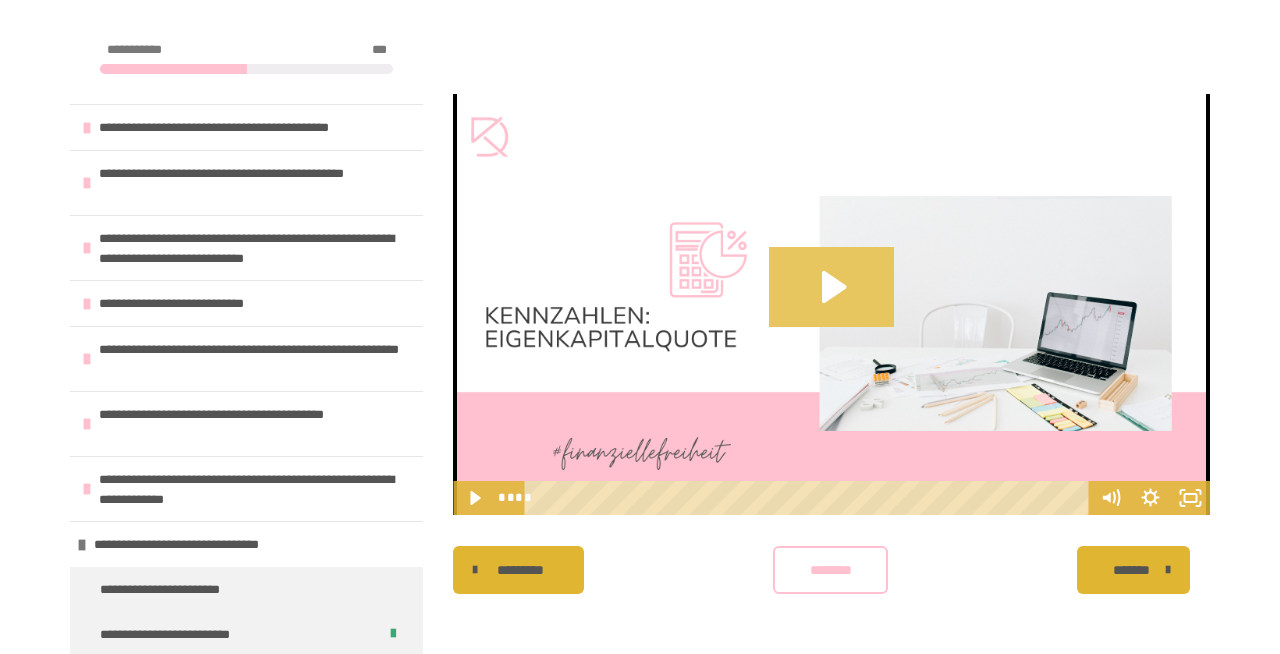 click 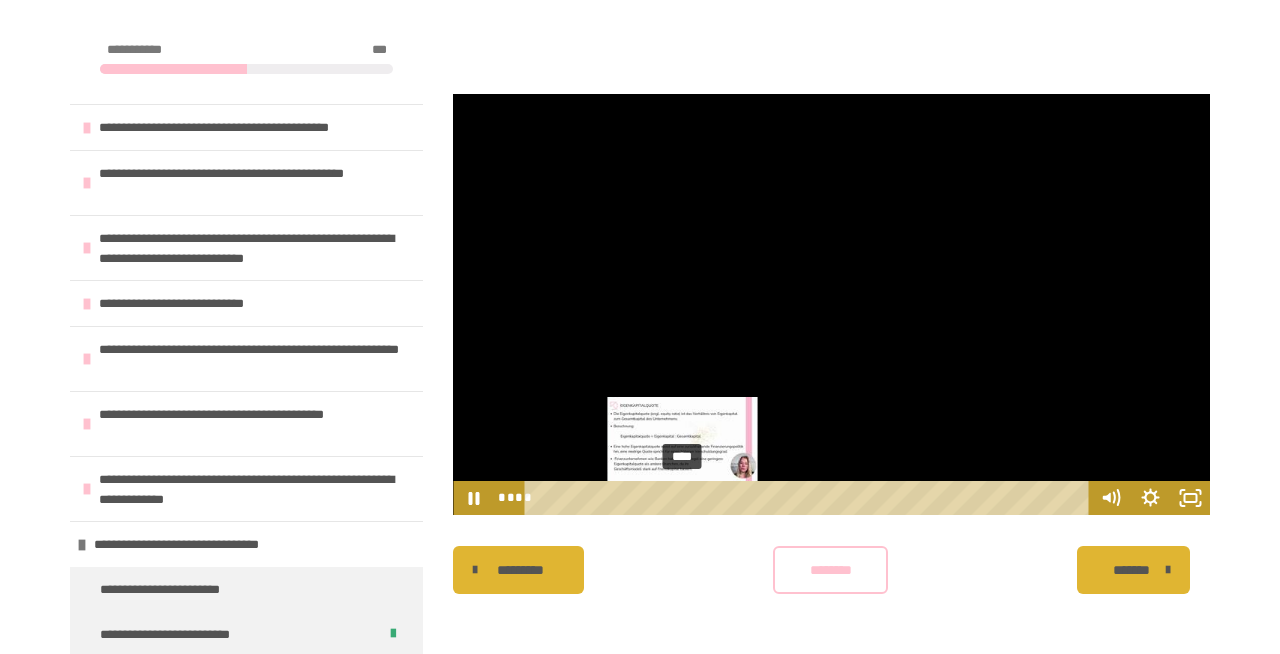 click on "****" at bounding box center [810, 498] 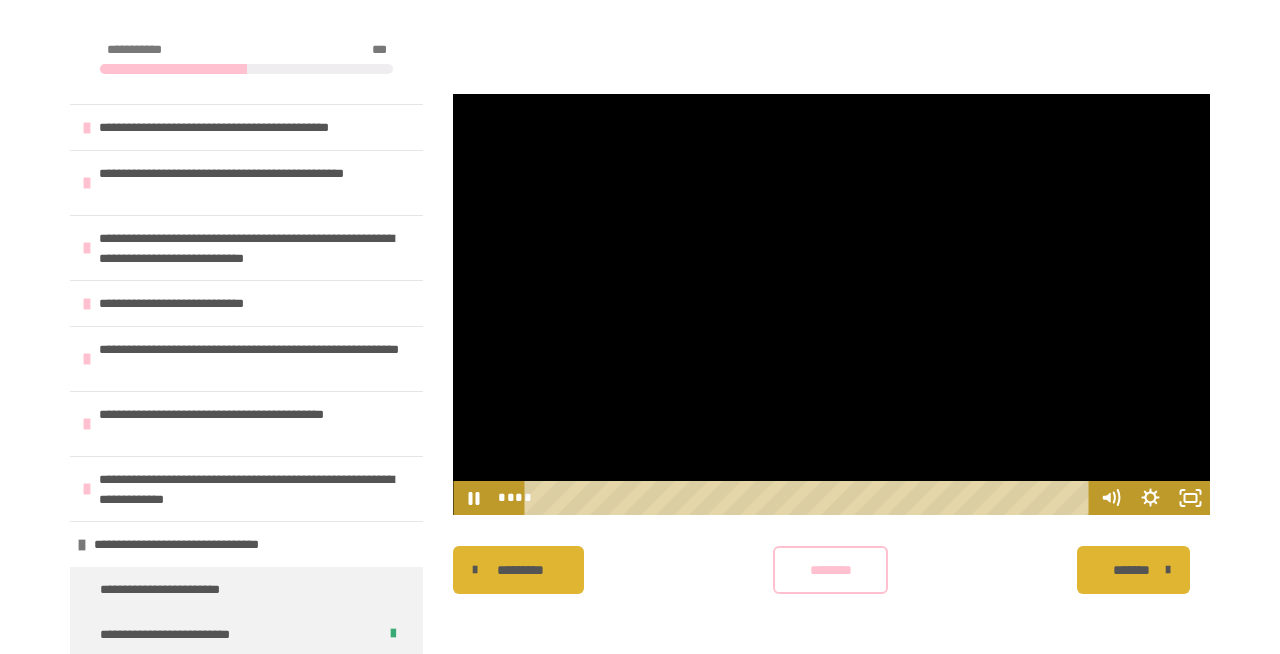 click at bounding box center (831, 304) 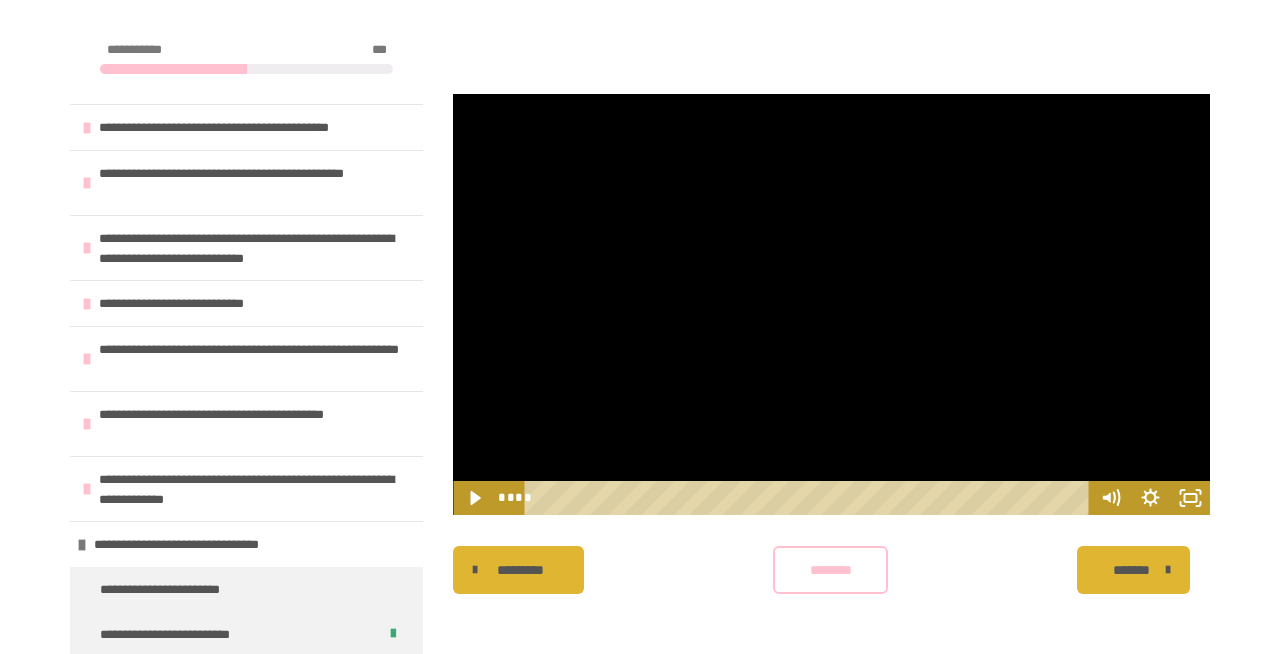 click at bounding box center (831, 304) 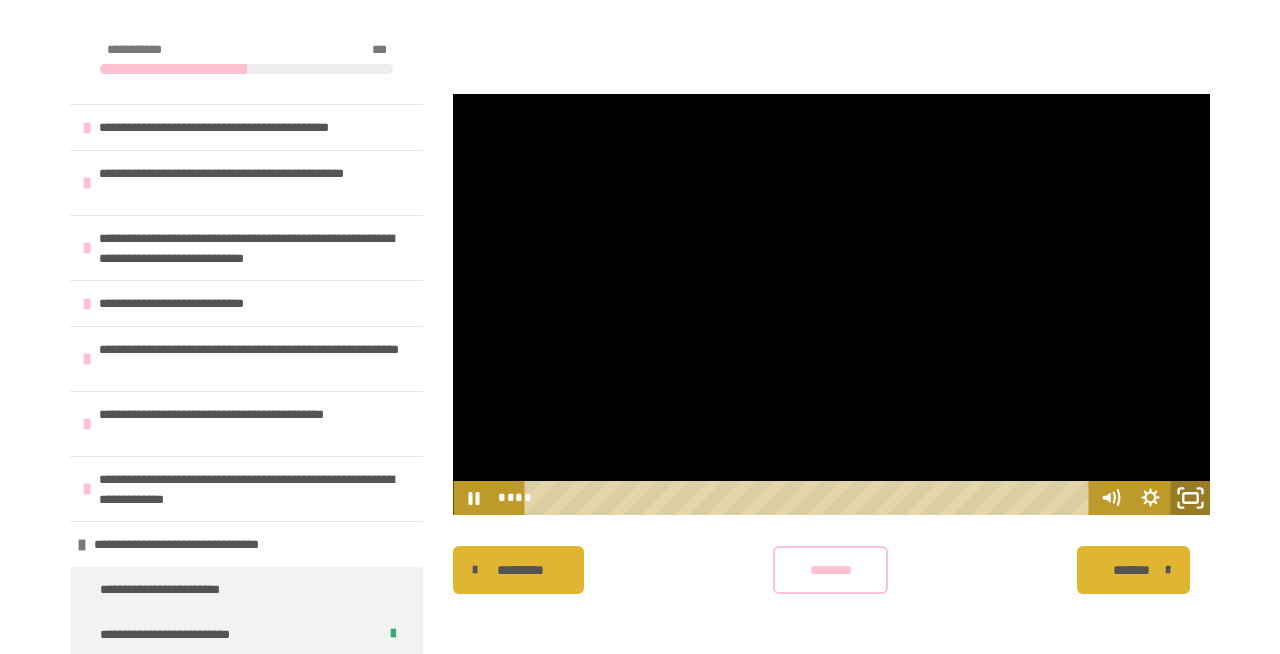 click 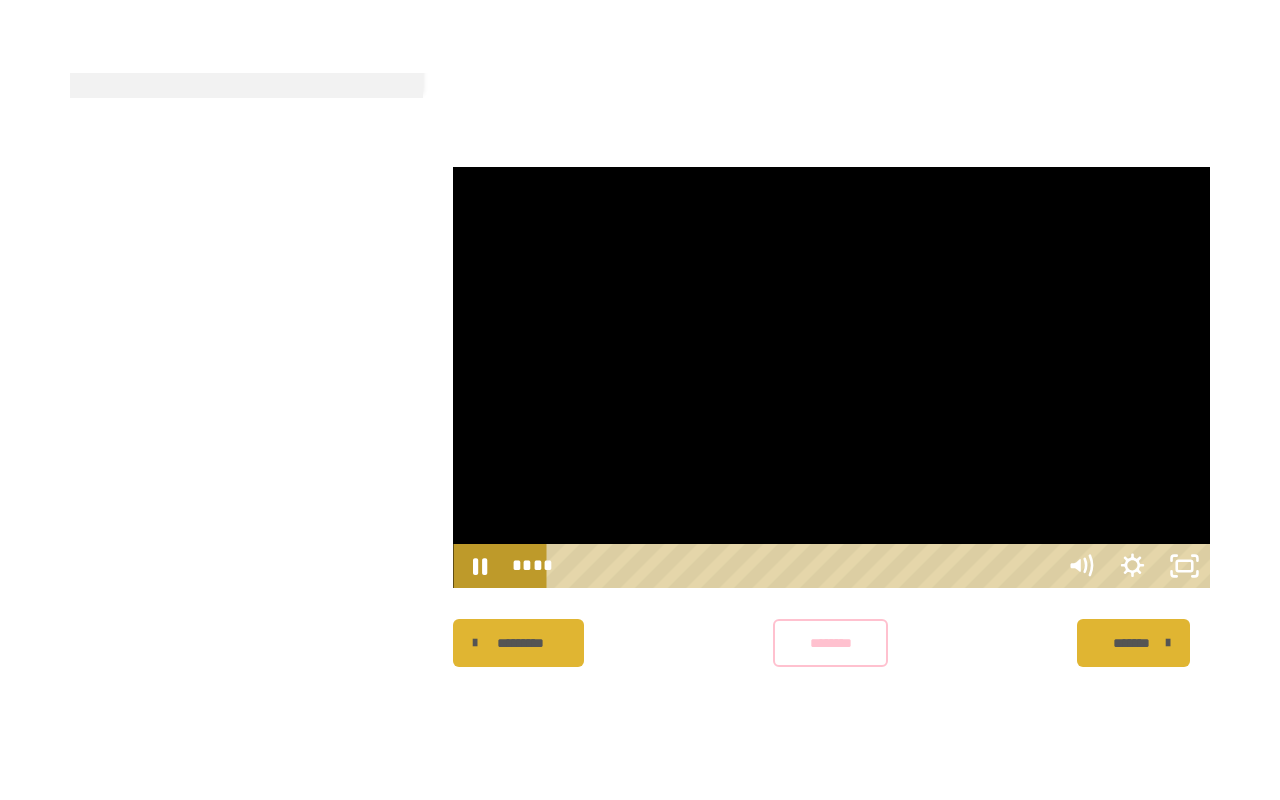 scroll, scrollTop: 0, scrollLeft: 0, axis: both 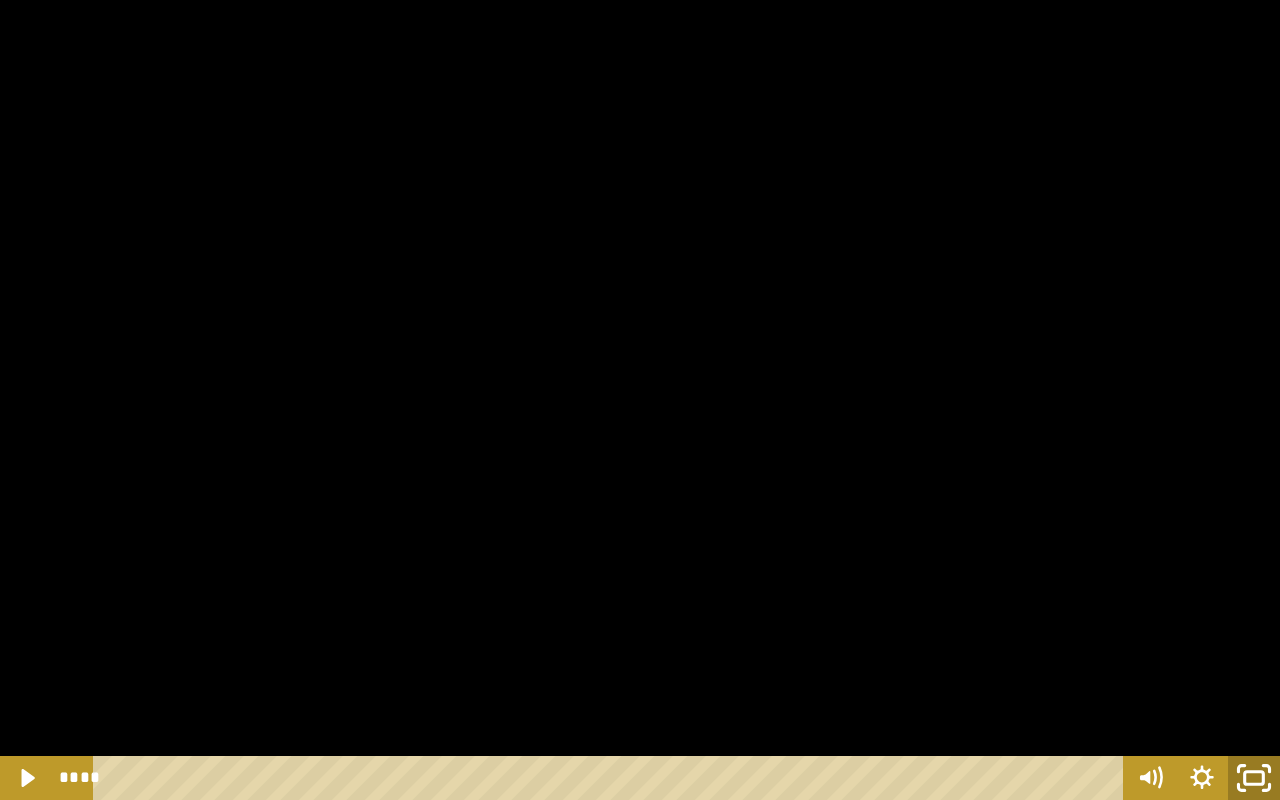 click 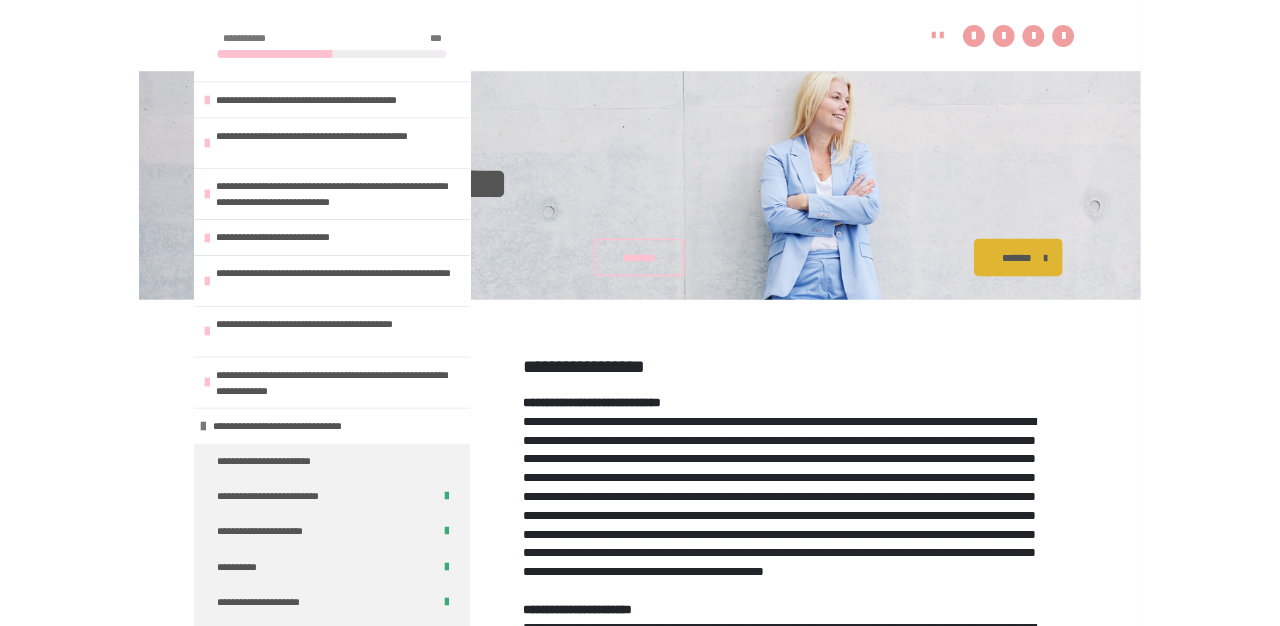 scroll, scrollTop: 1143, scrollLeft: 0, axis: vertical 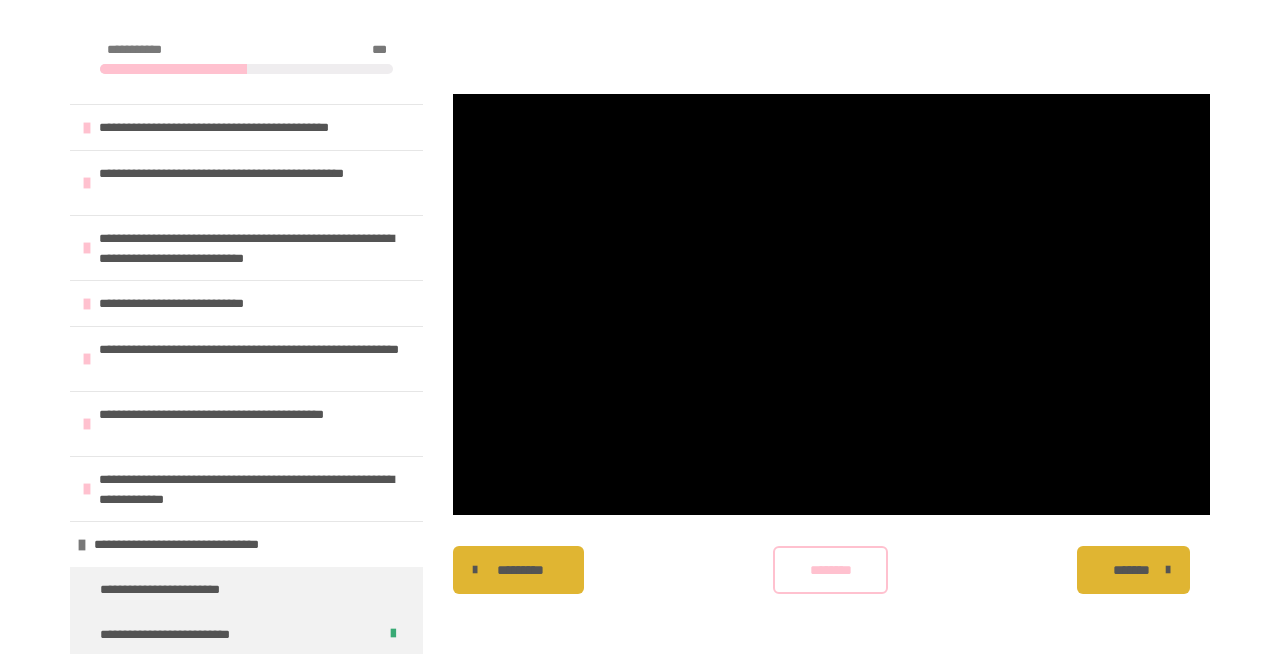 click on "********" at bounding box center [831, 570] 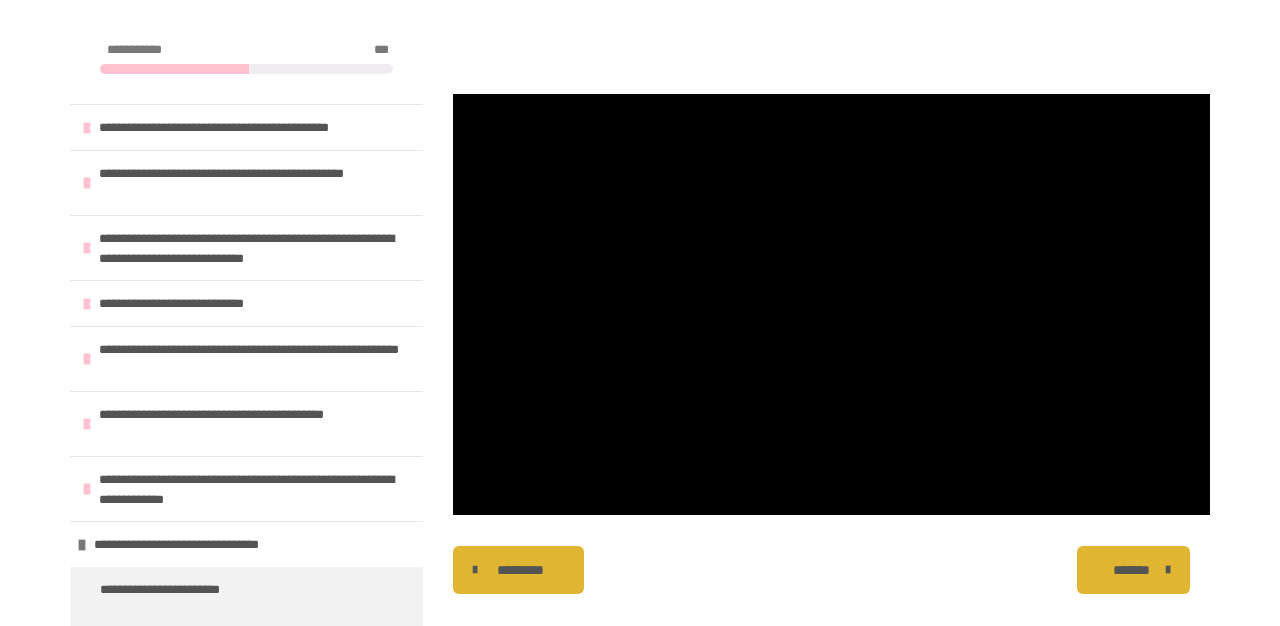 click on "*******" at bounding box center (1133, 570) 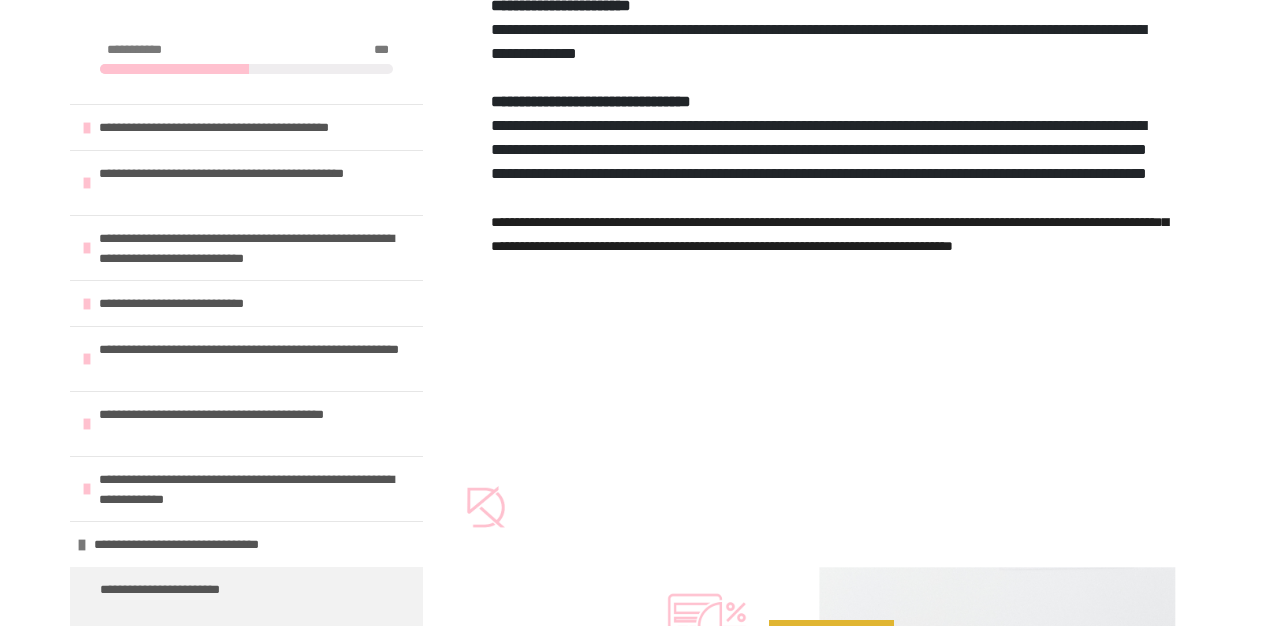 scroll, scrollTop: 1166, scrollLeft: 0, axis: vertical 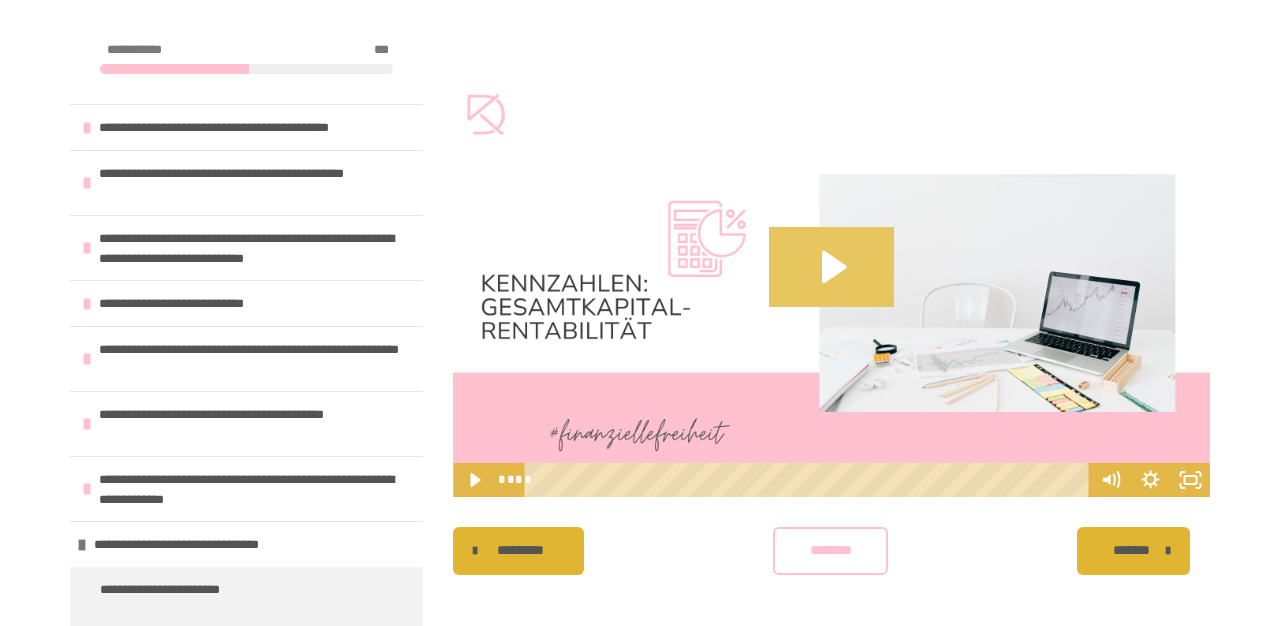 click 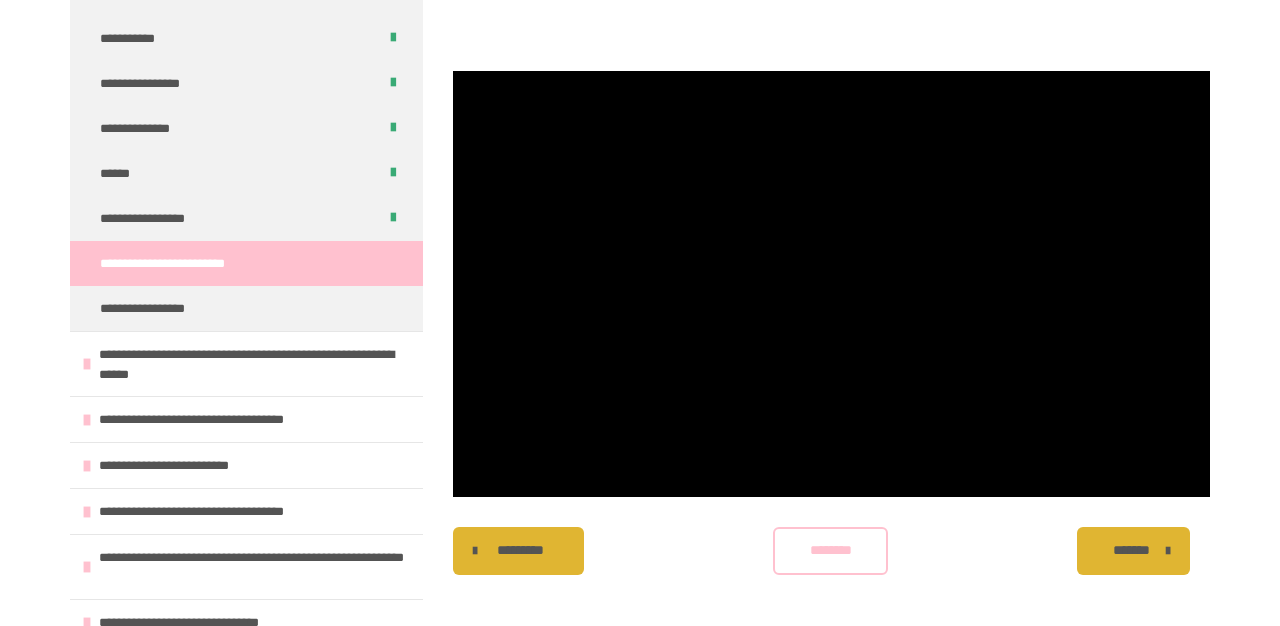 scroll, scrollTop: 1269, scrollLeft: 0, axis: vertical 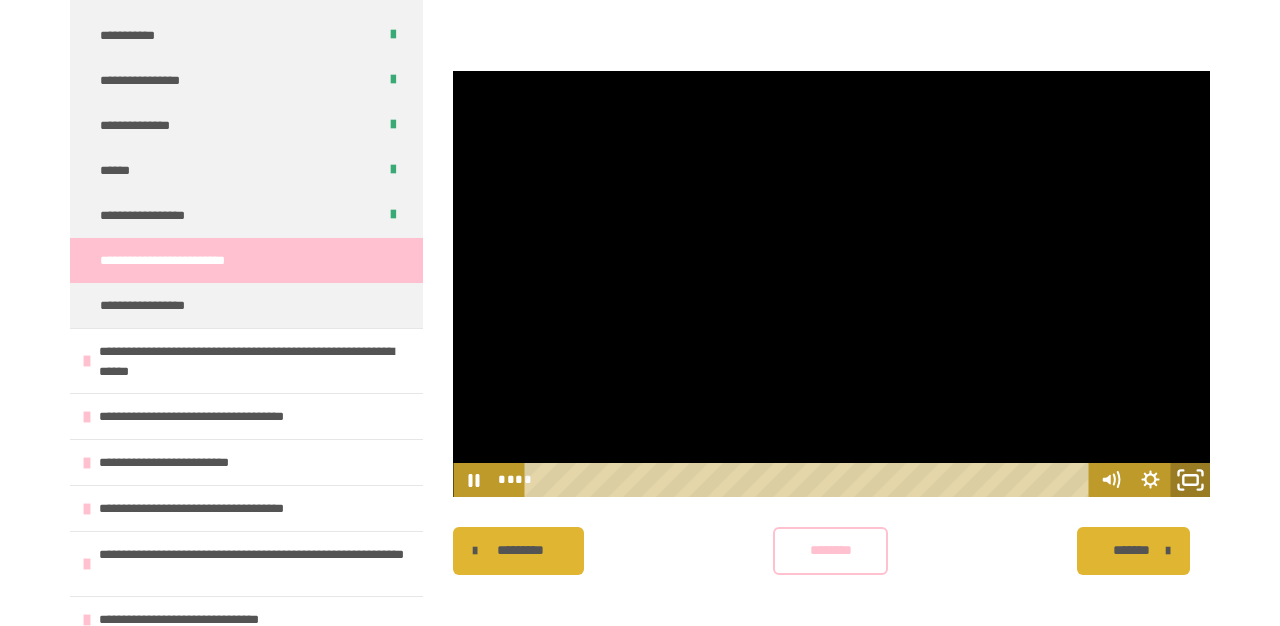 click 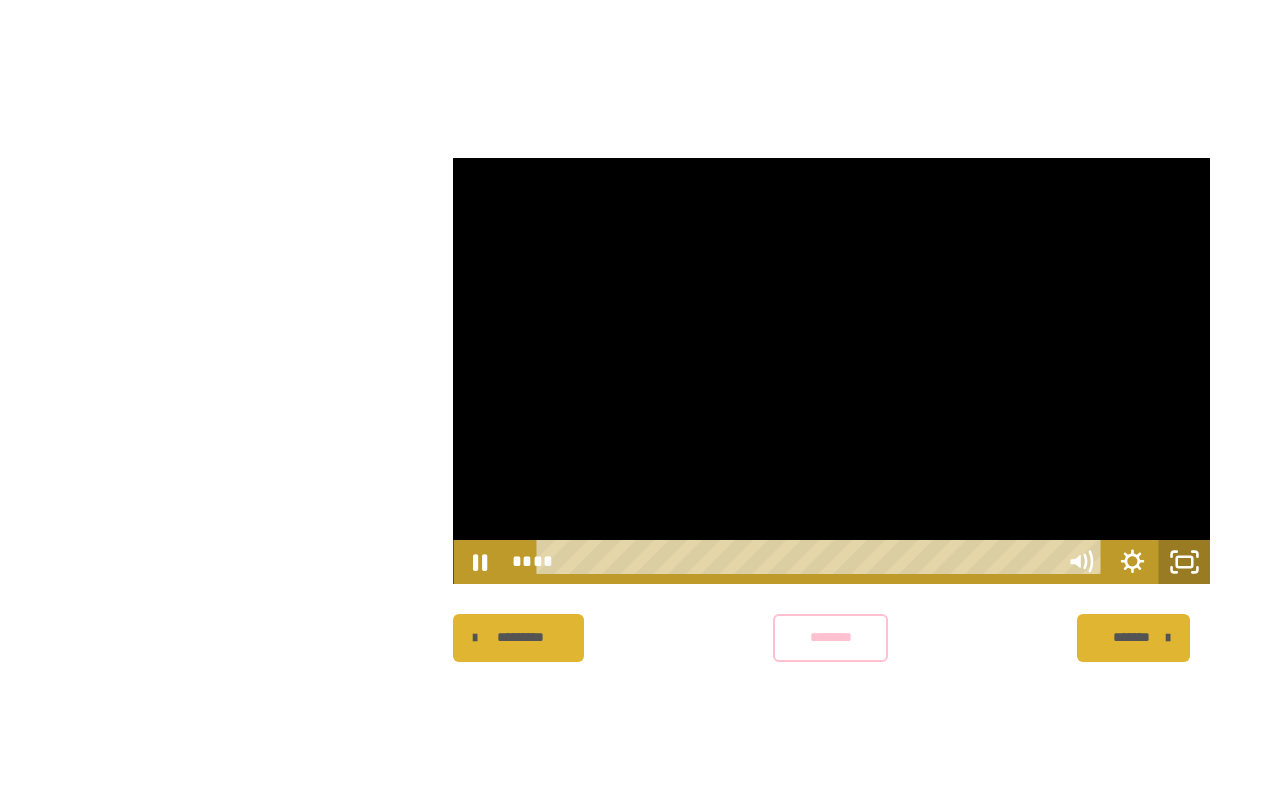scroll, scrollTop: 0, scrollLeft: 0, axis: both 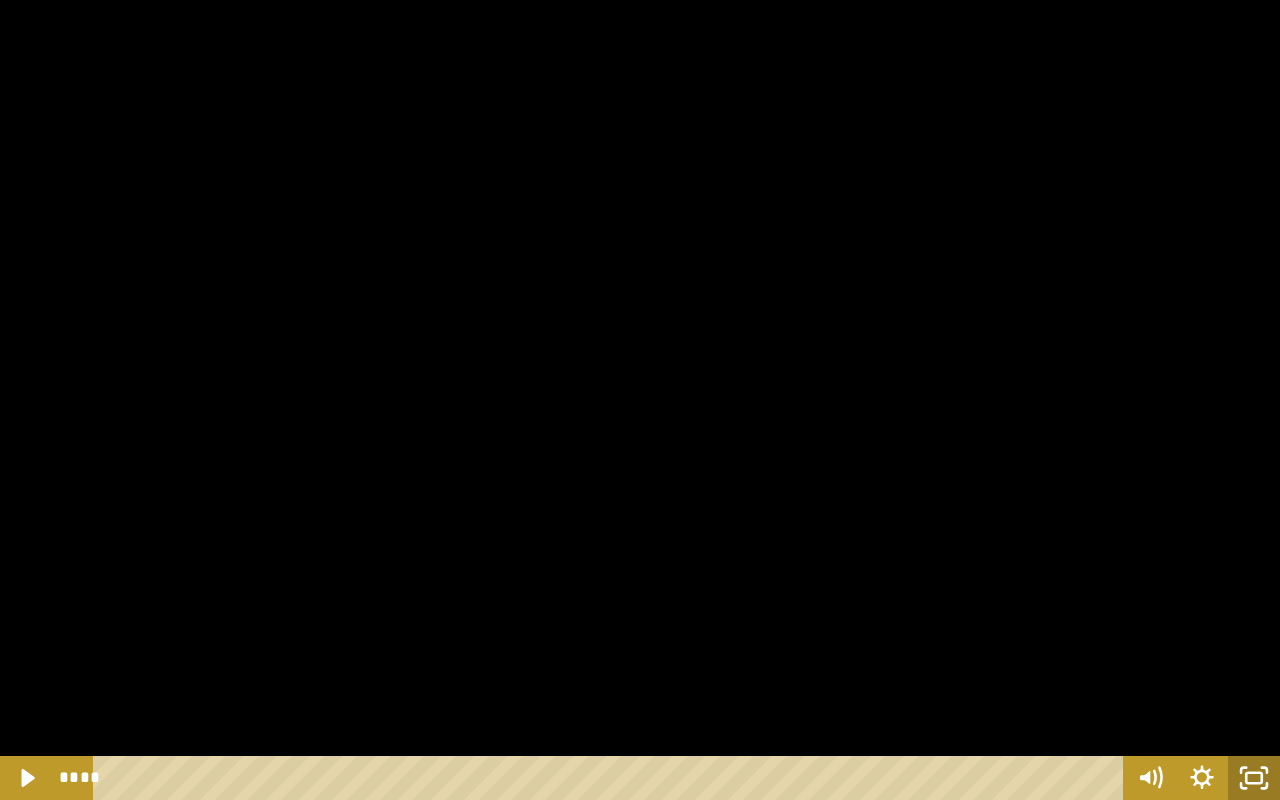 click 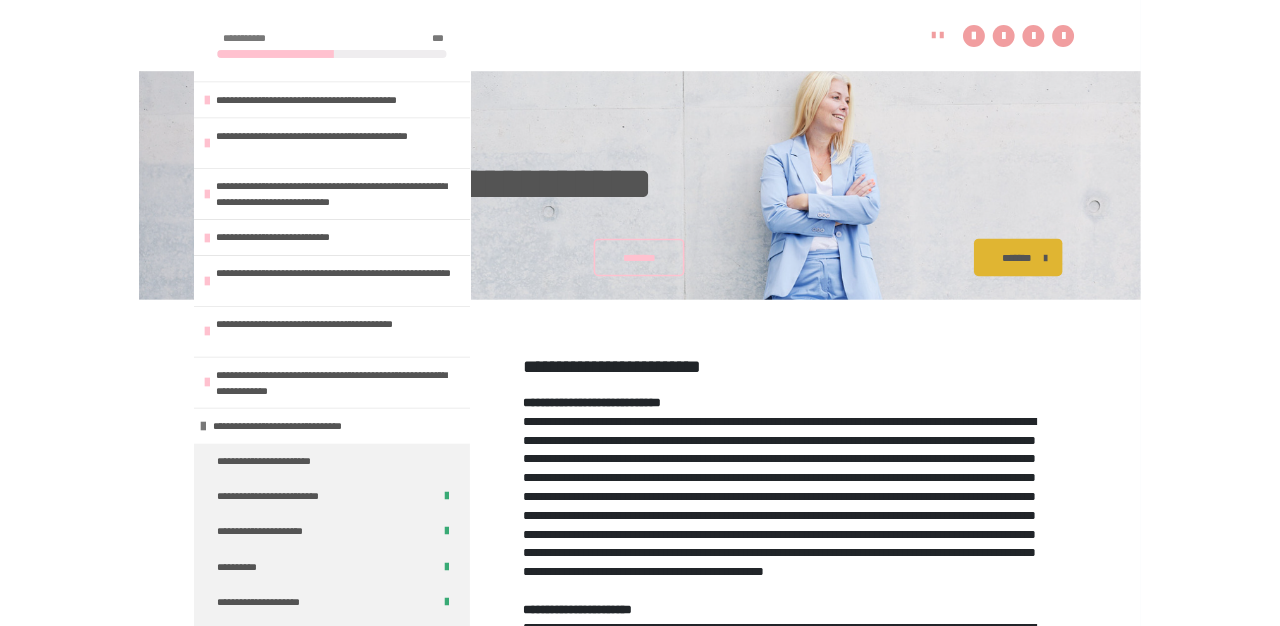 scroll, scrollTop: 1166, scrollLeft: 0, axis: vertical 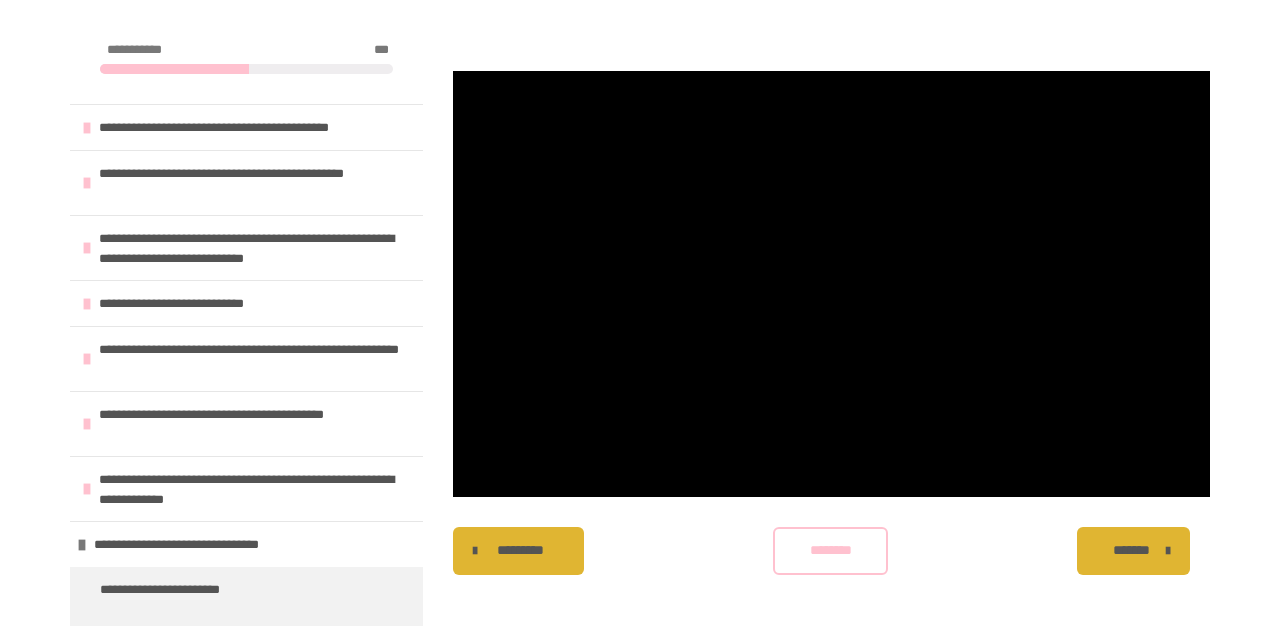 click on "********" at bounding box center [831, 551] 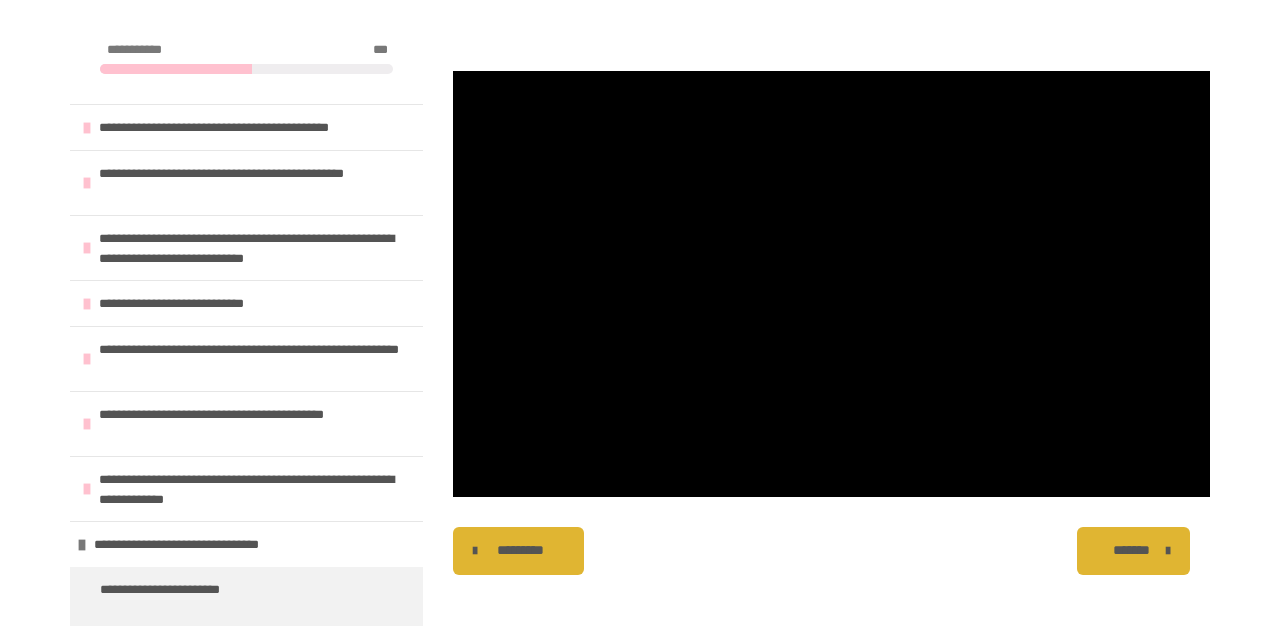 click on "*******" at bounding box center [1133, 551] 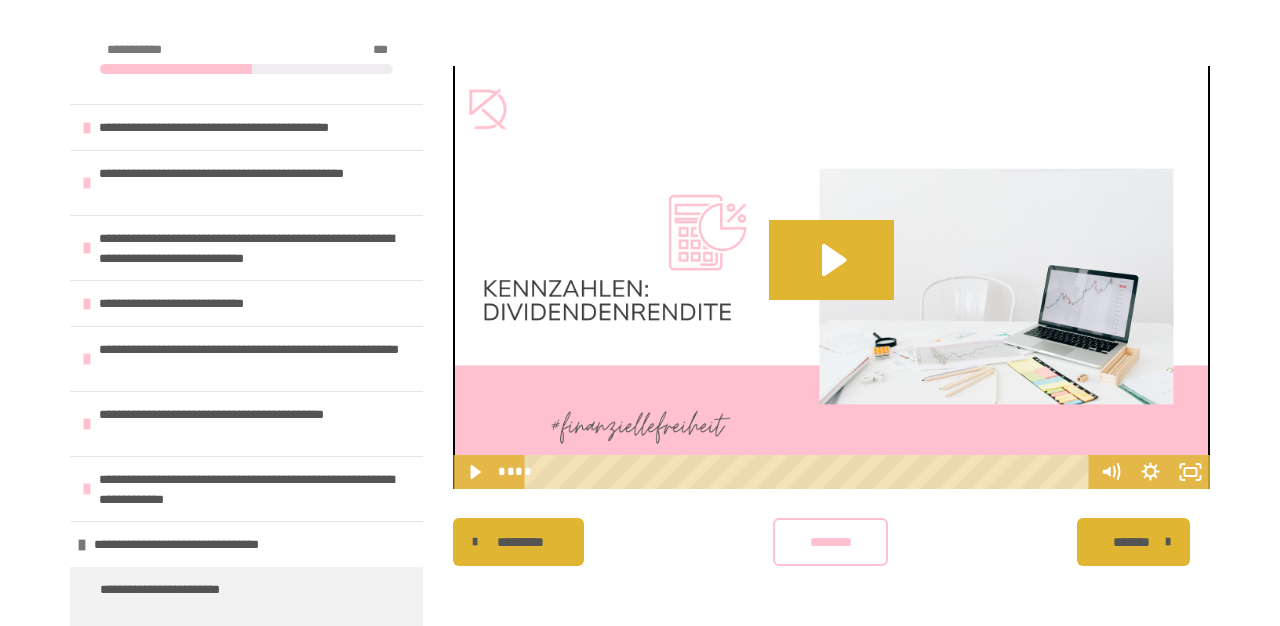 scroll, scrollTop: 1171, scrollLeft: 0, axis: vertical 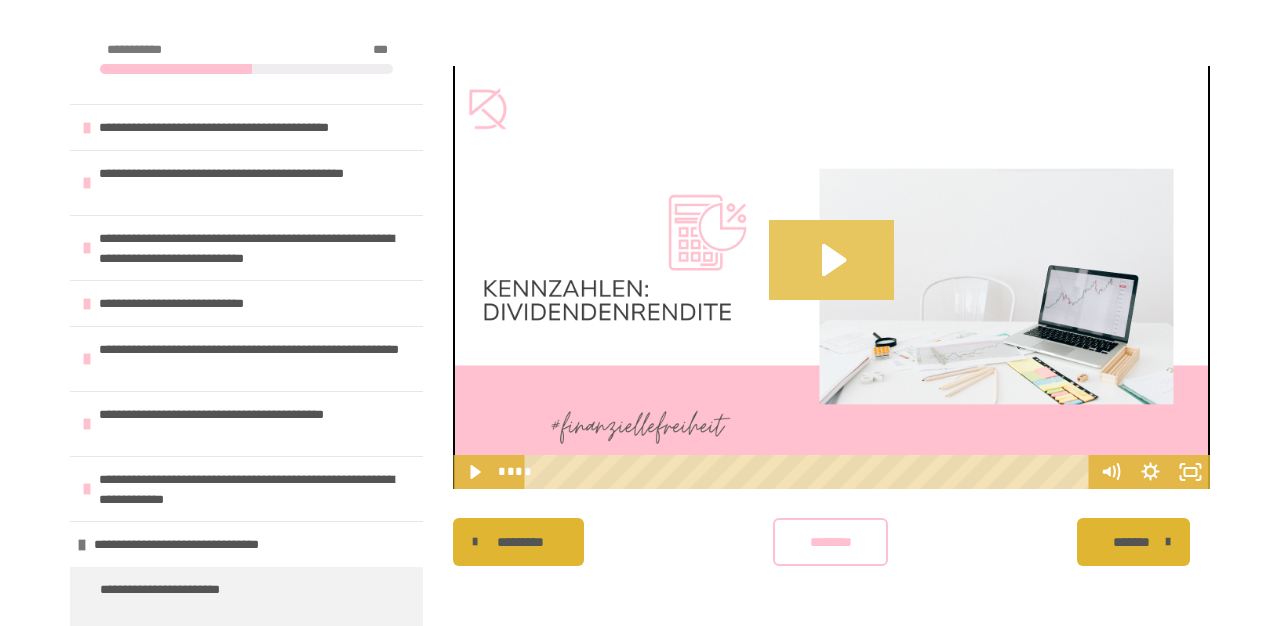 click 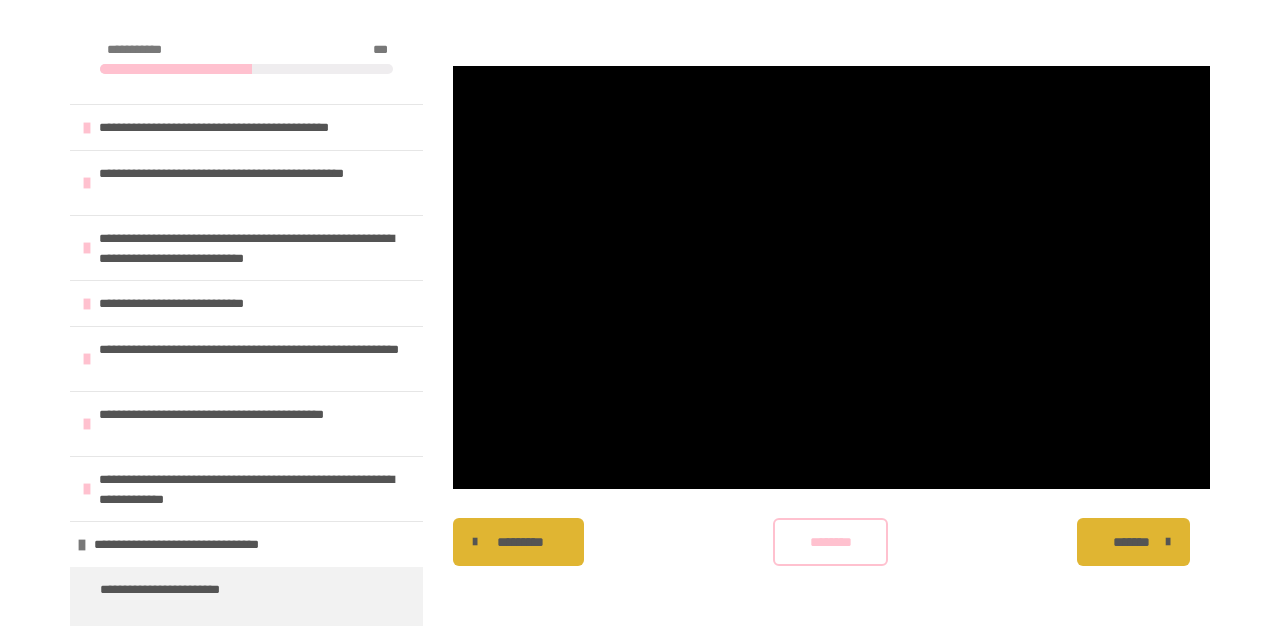 click on "********" at bounding box center (831, 542) 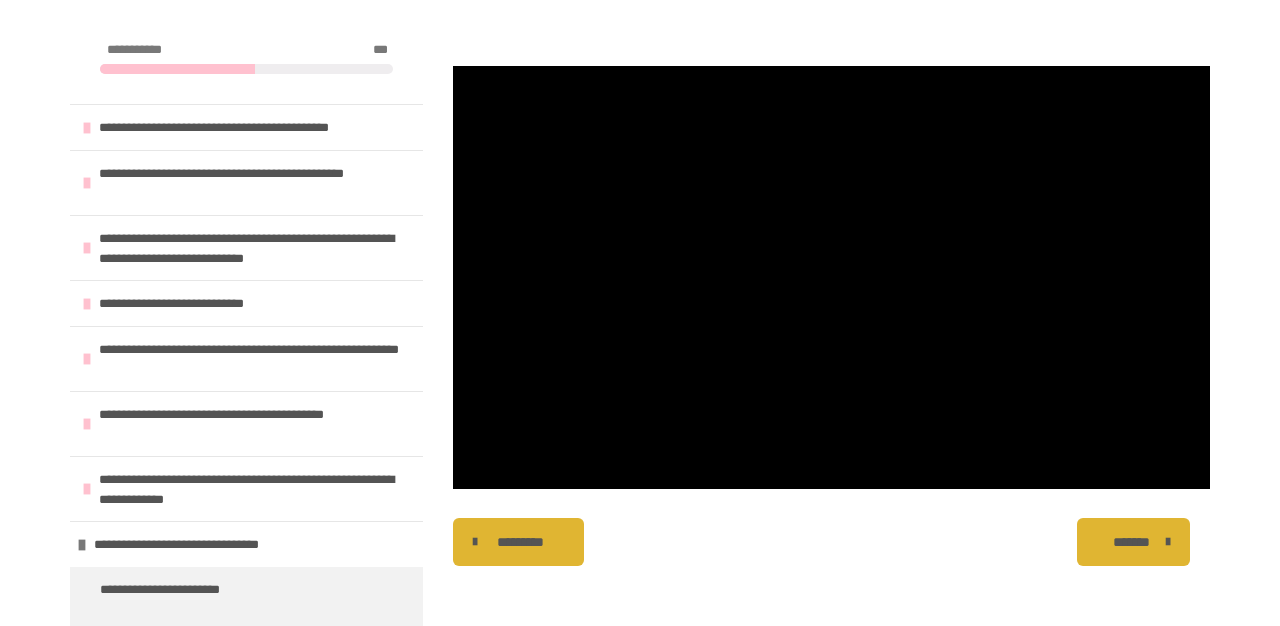 click on "*******" at bounding box center [1131, 542] 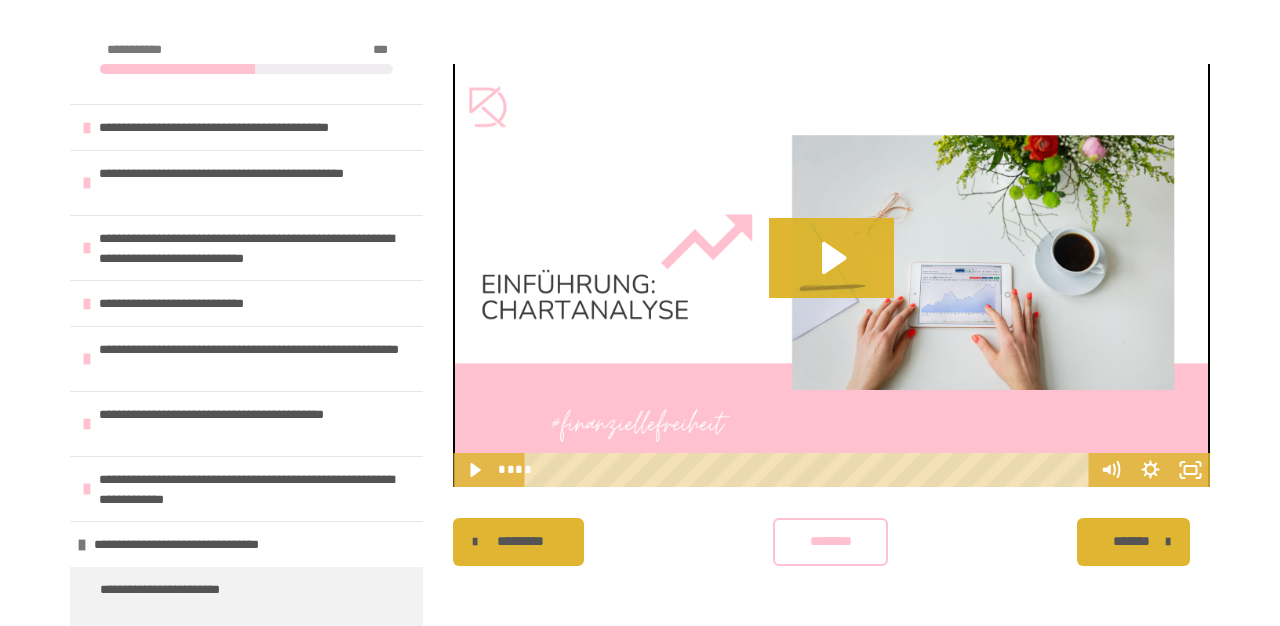 scroll, scrollTop: 1279, scrollLeft: 0, axis: vertical 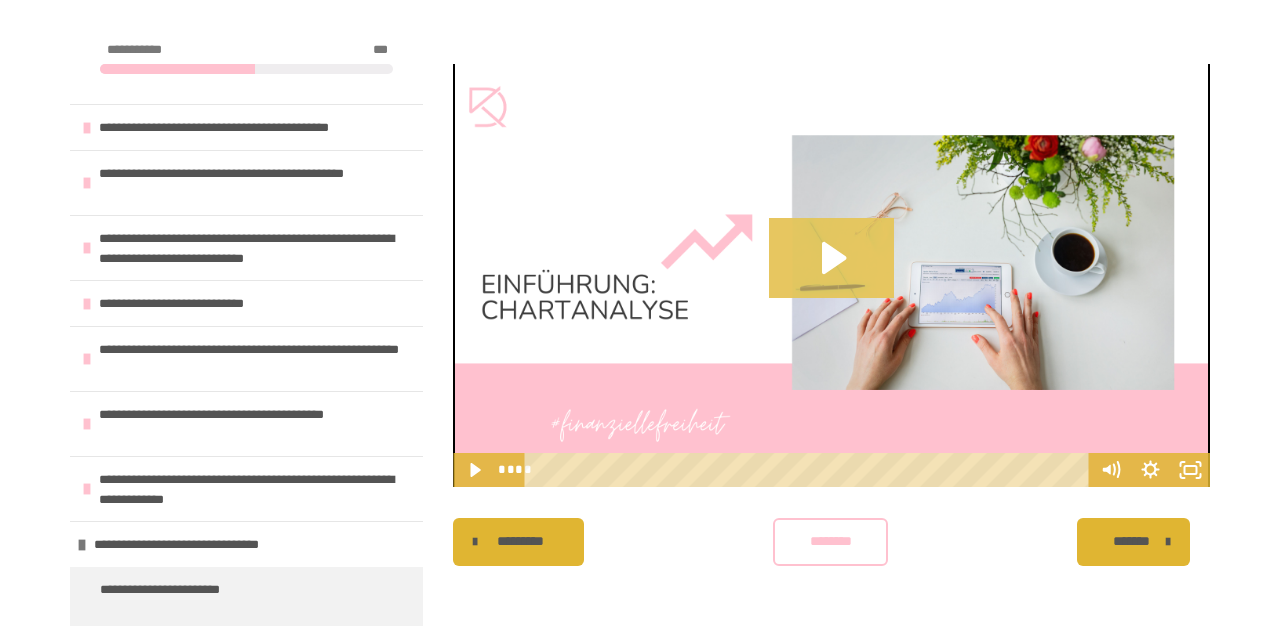 click 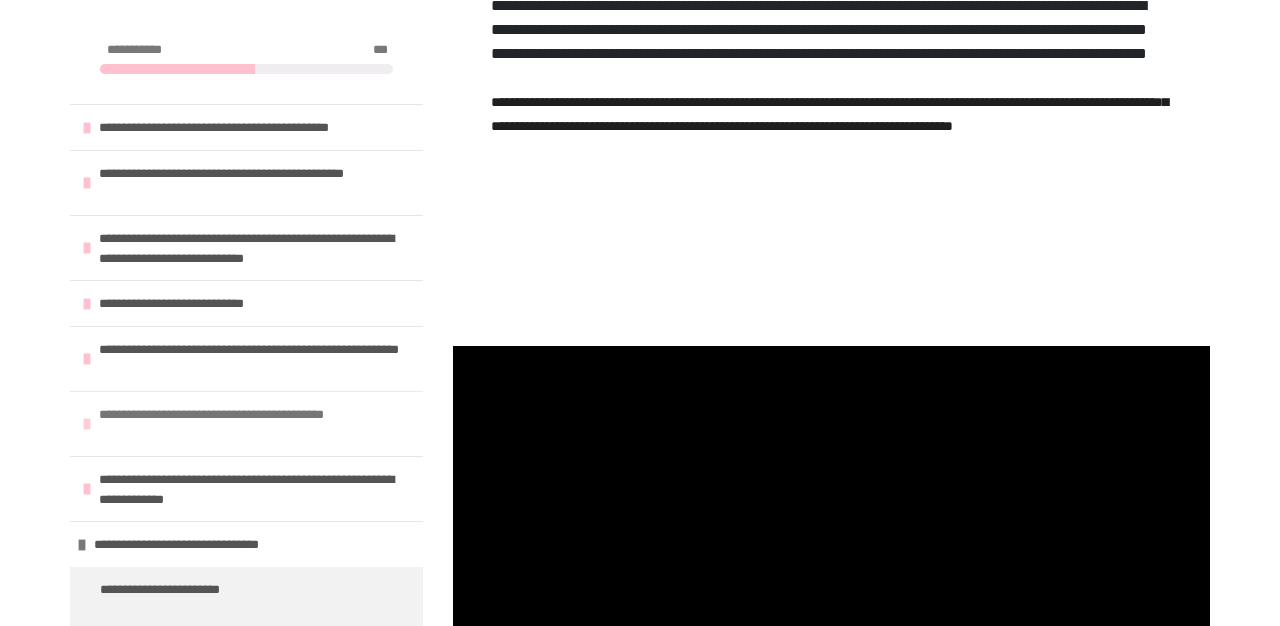 scroll, scrollTop: 835, scrollLeft: 0, axis: vertical 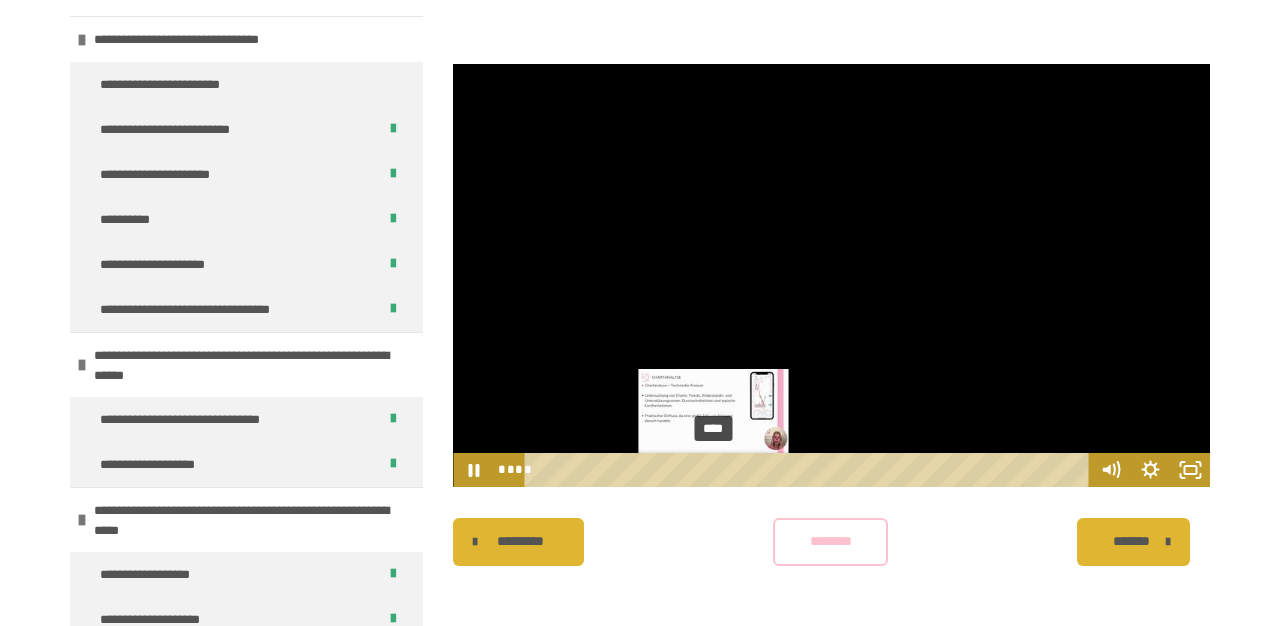 click on "****" at bounding box center [810, 470] 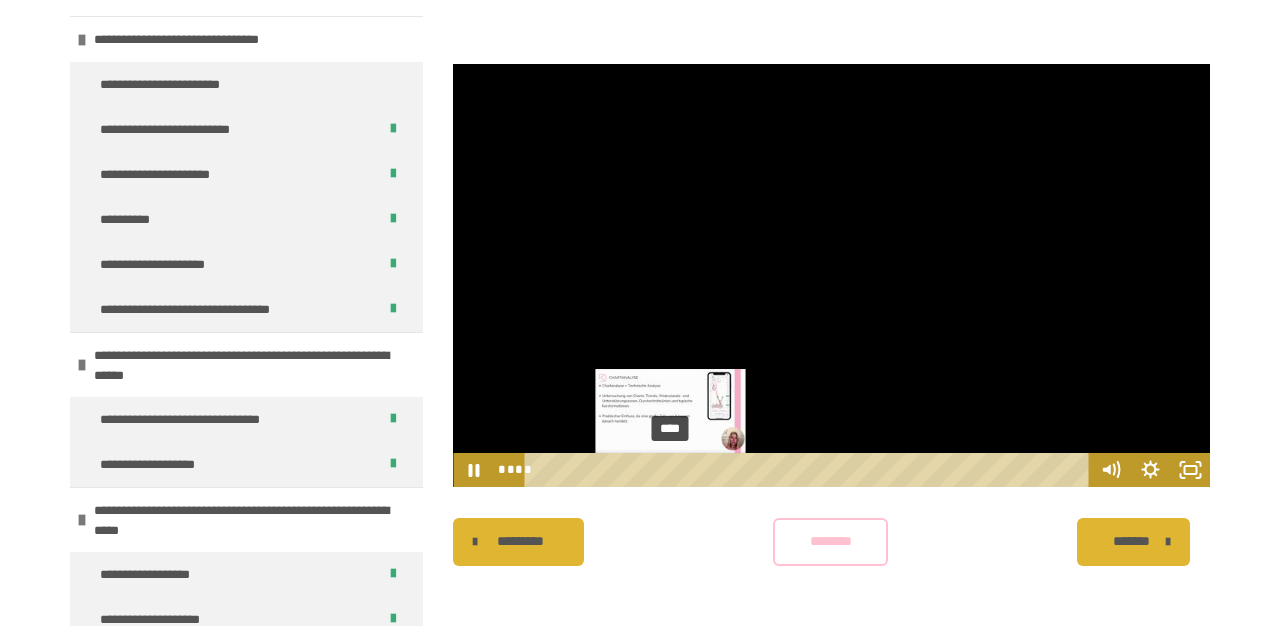 click on "****" at bounding box center [810, 470] 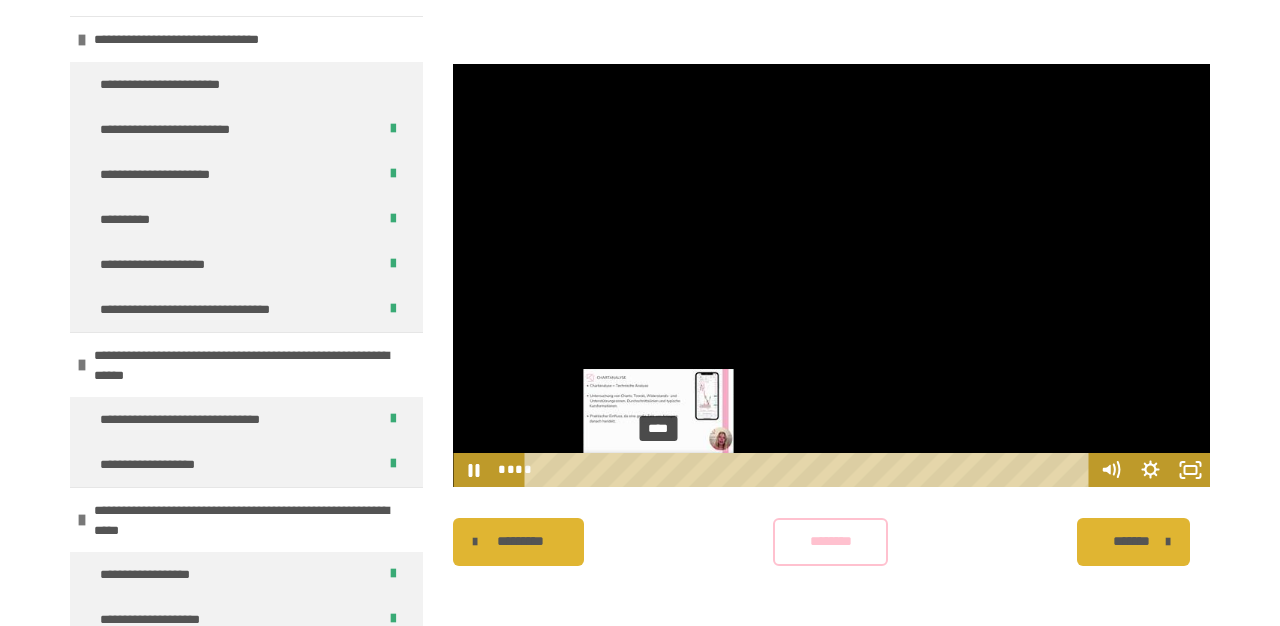 click on "****" at bounding box center [810, 470] 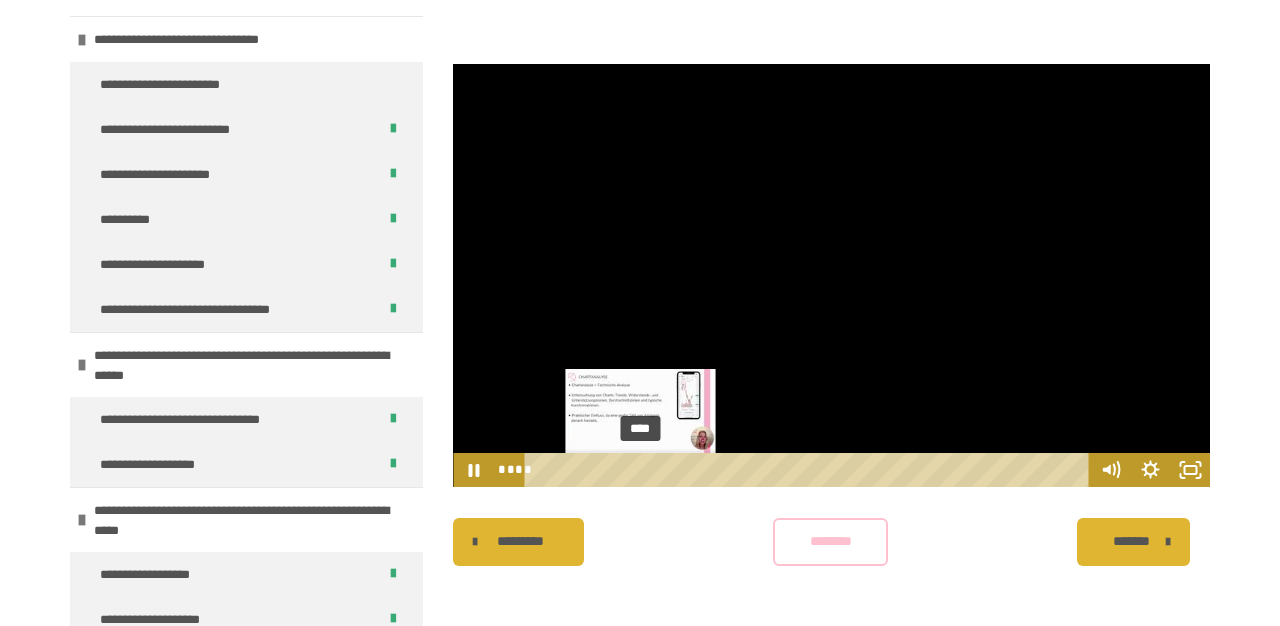 click on "****" at bounding box center [810, 470] 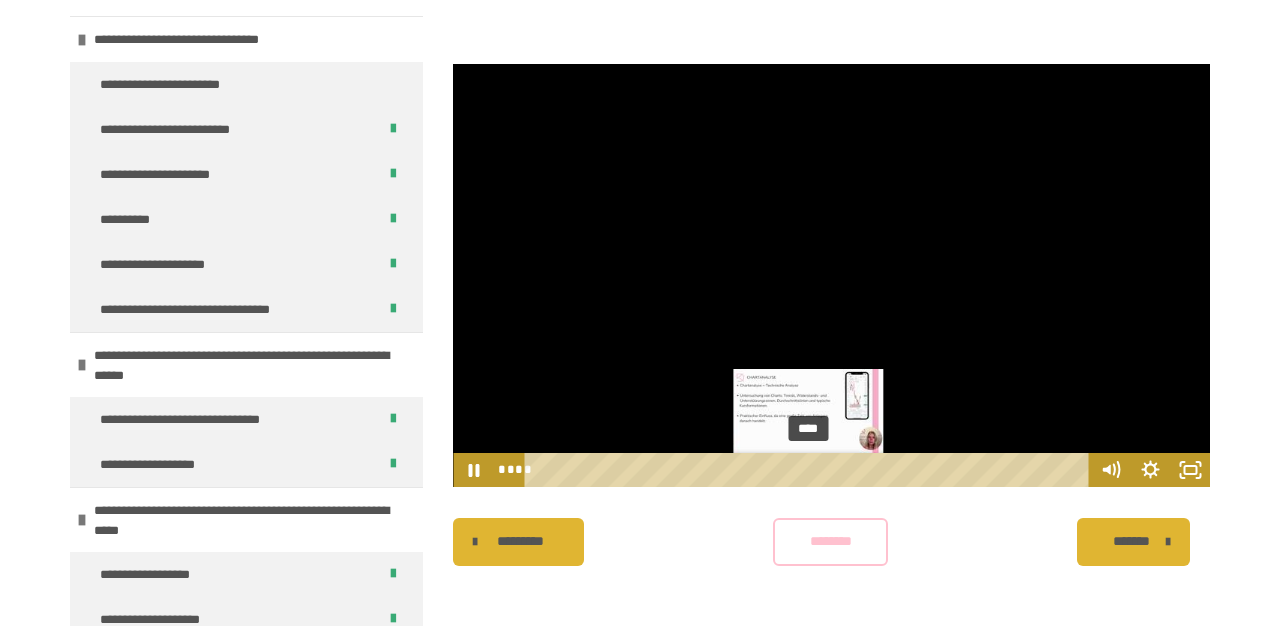 click on "****" at bounding box center (810, 470) 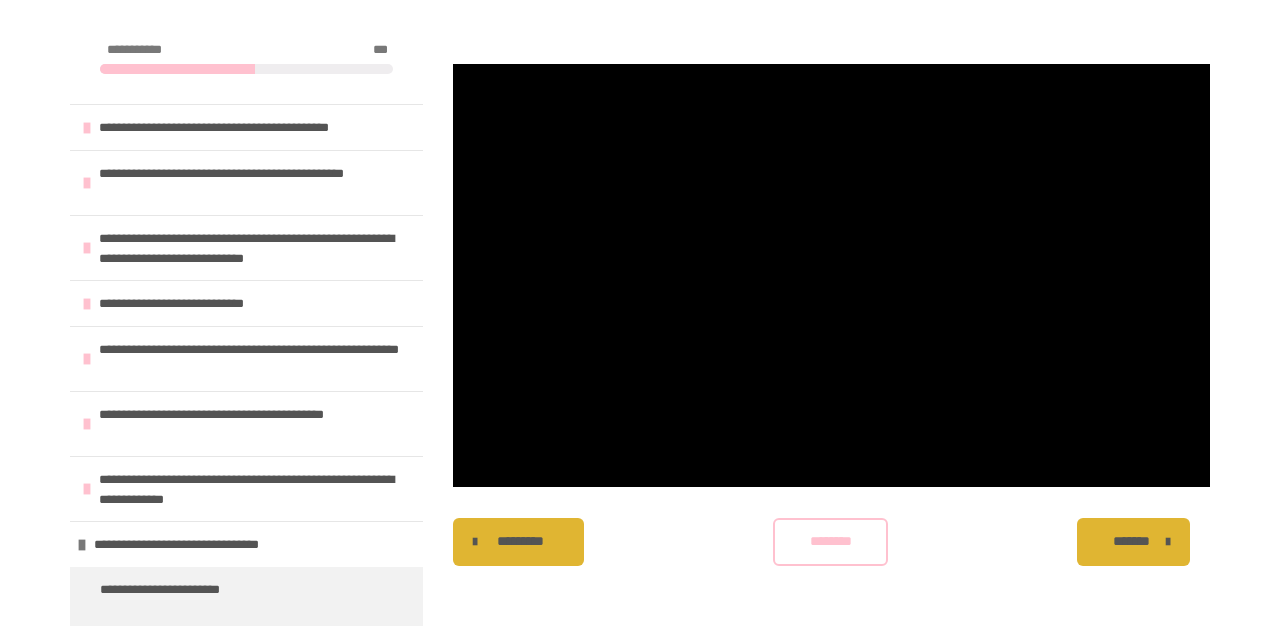scroll, scrollTop: 0, scrollLeft: 0, axis: both 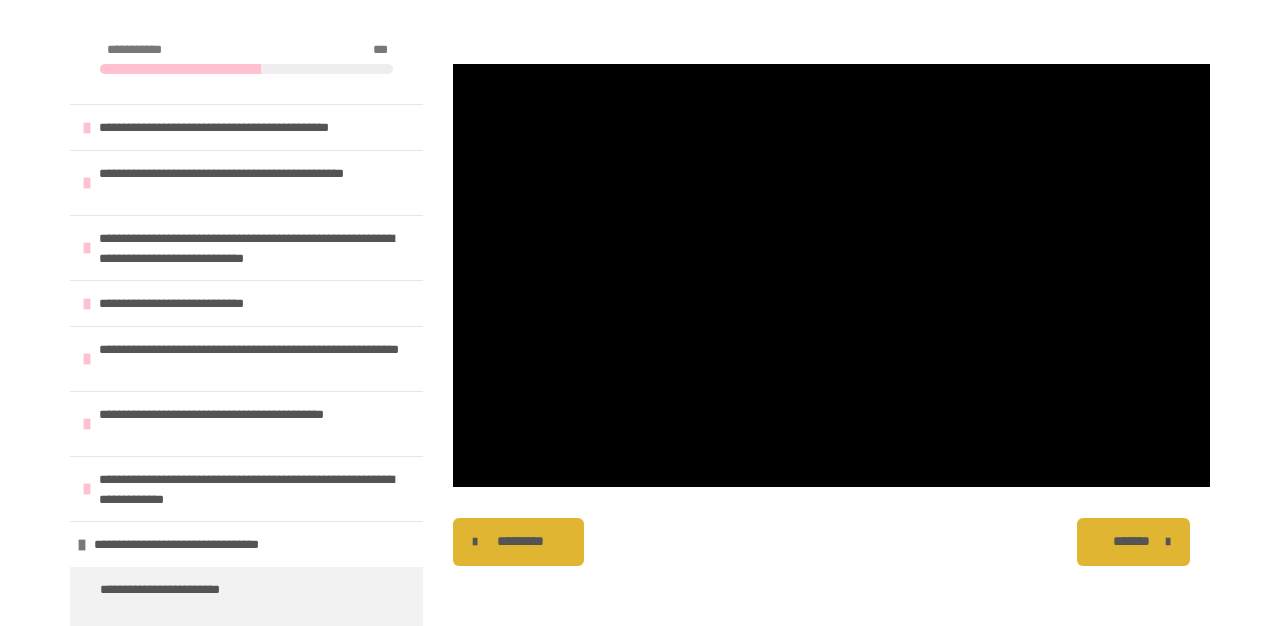 click on "*******" at bounding box center [1131, 541] 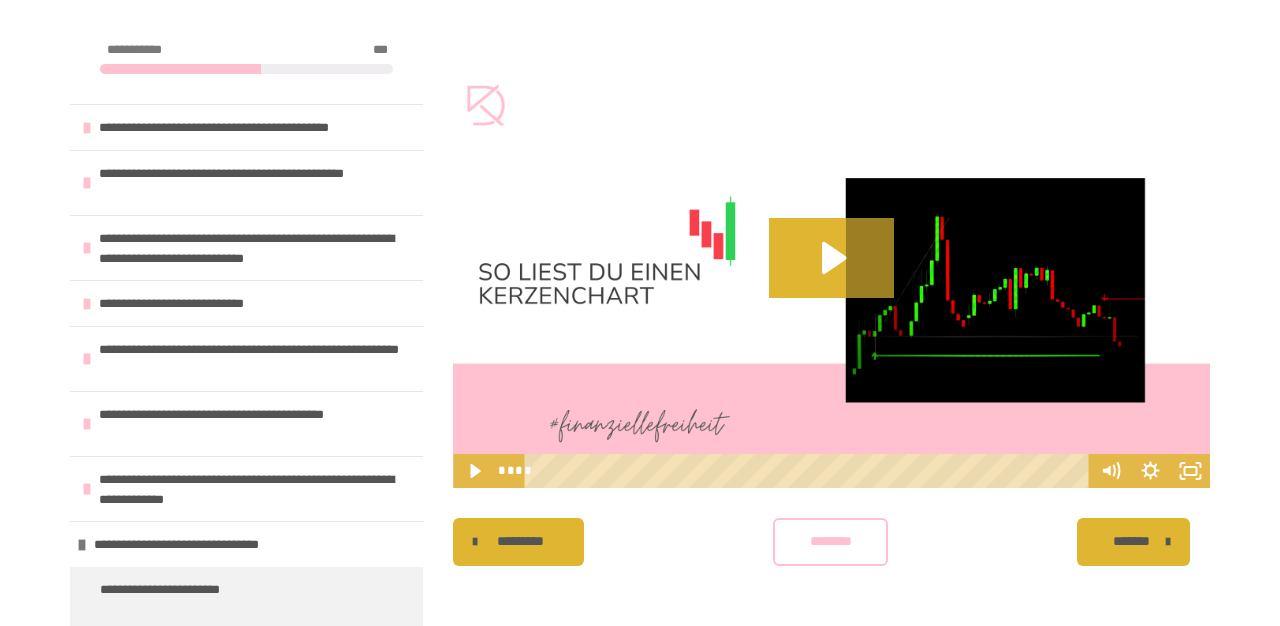 scroll, scrollTop: 1303, scrollLeft: 0, axis: vertical 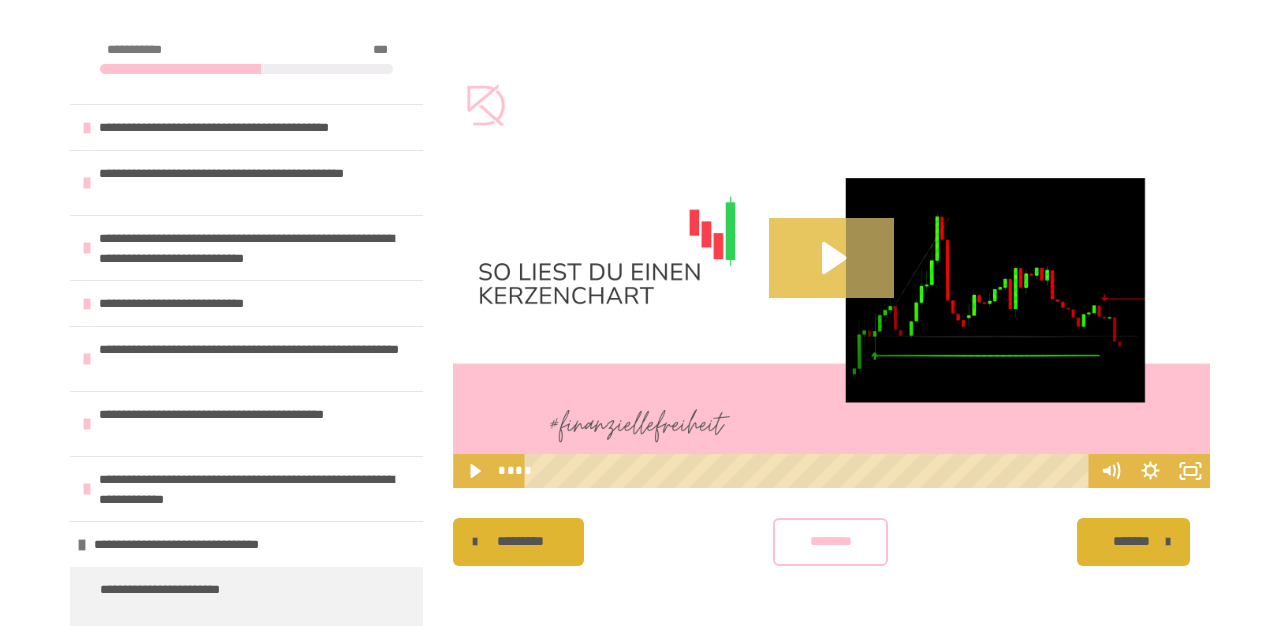 click 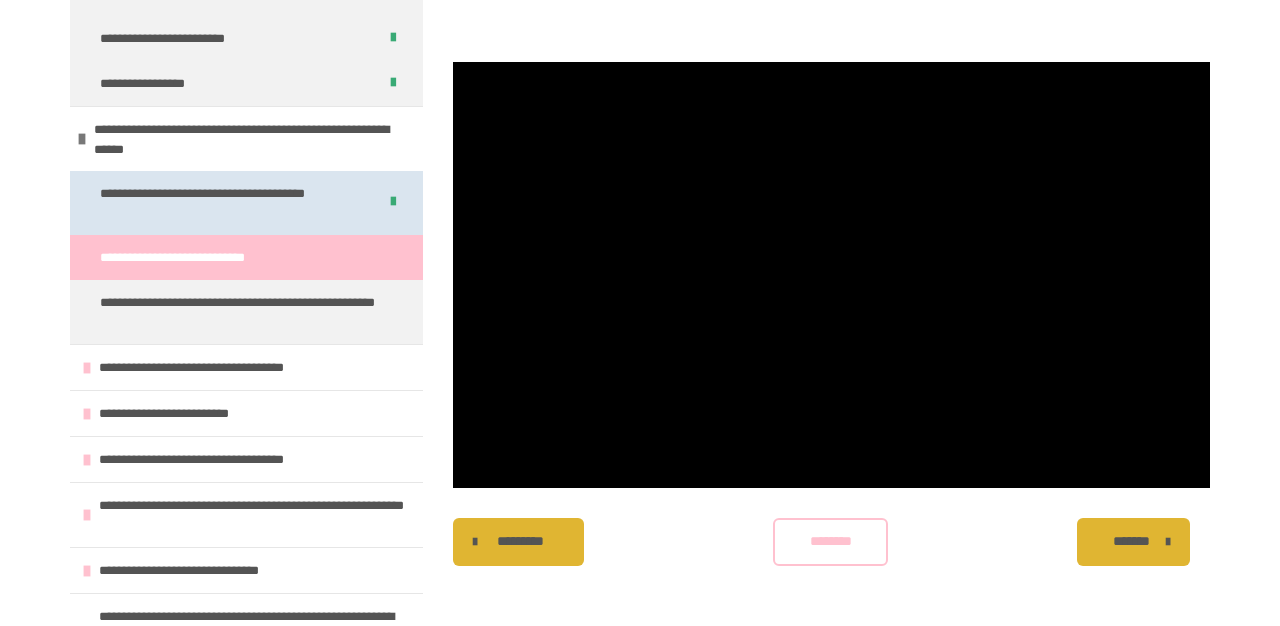 scroll, scrollTop: 1532, scrollLeft: 0, axis: vertical 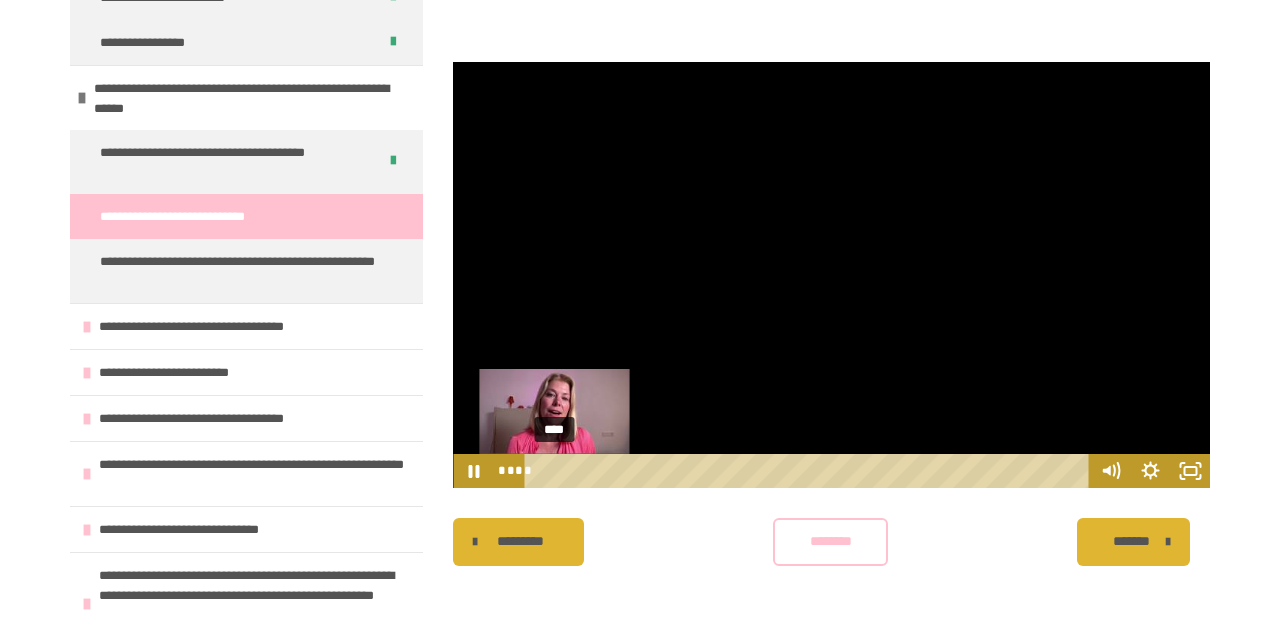 click on "****" at bounding box center [810, 471] 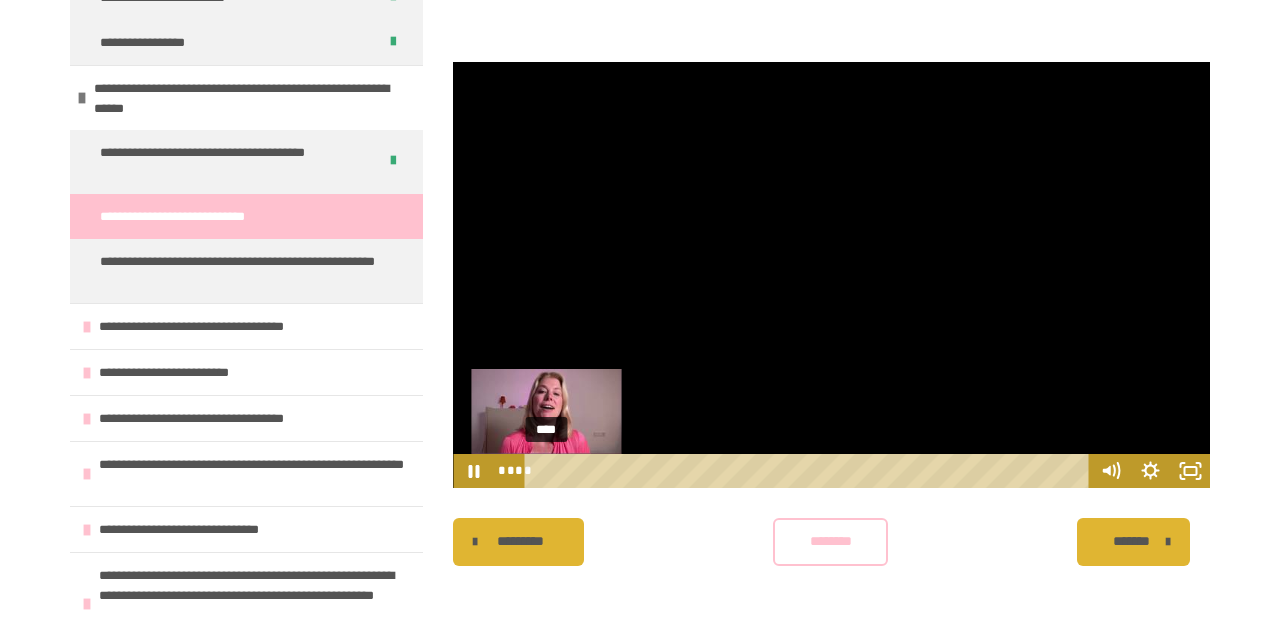 click on "****" at bounding box center [810, 471] 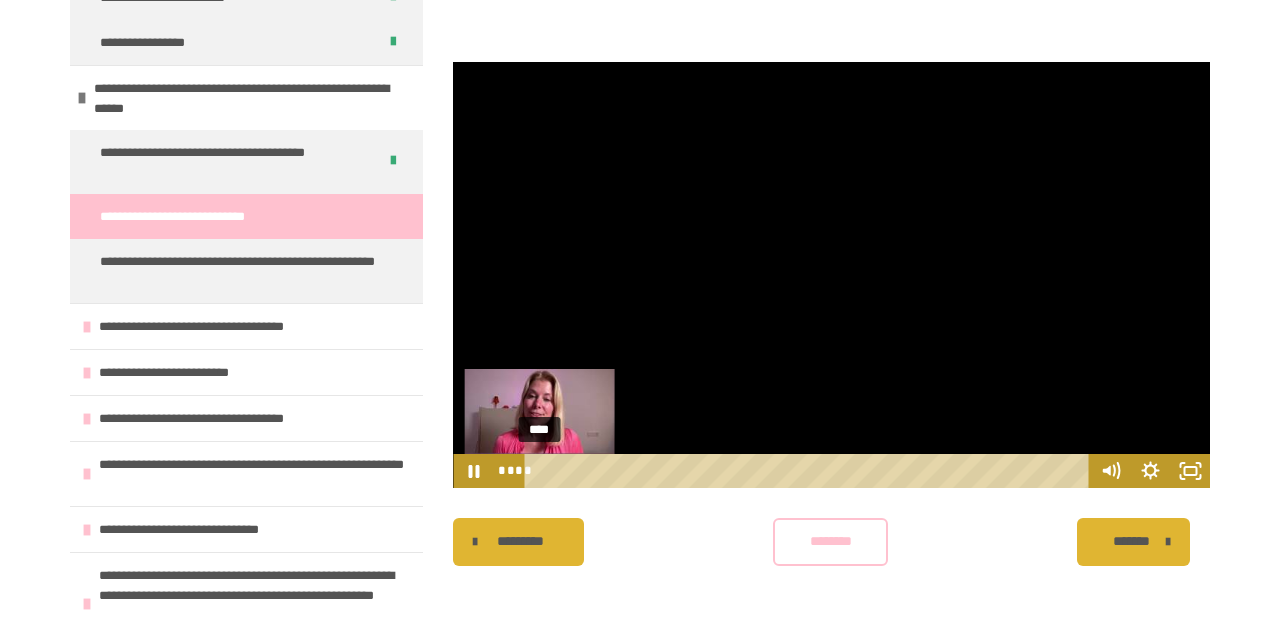 click on "****" at bounding box center (810, 471) 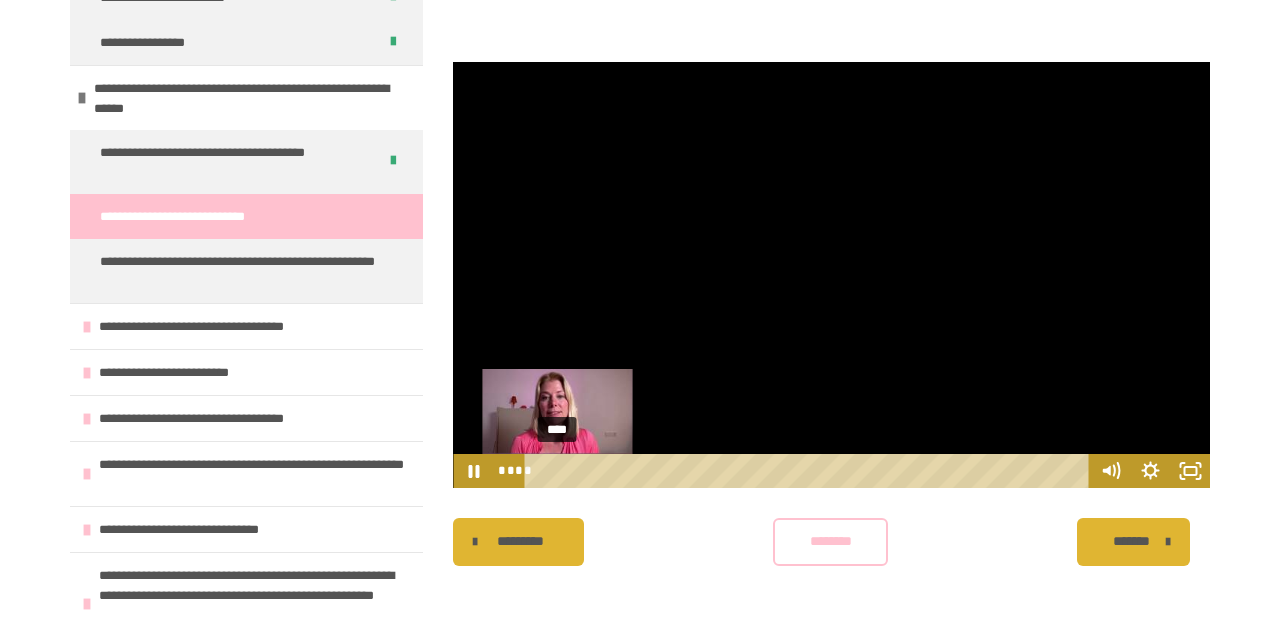 click on "****" at bounding box center (810, 471) 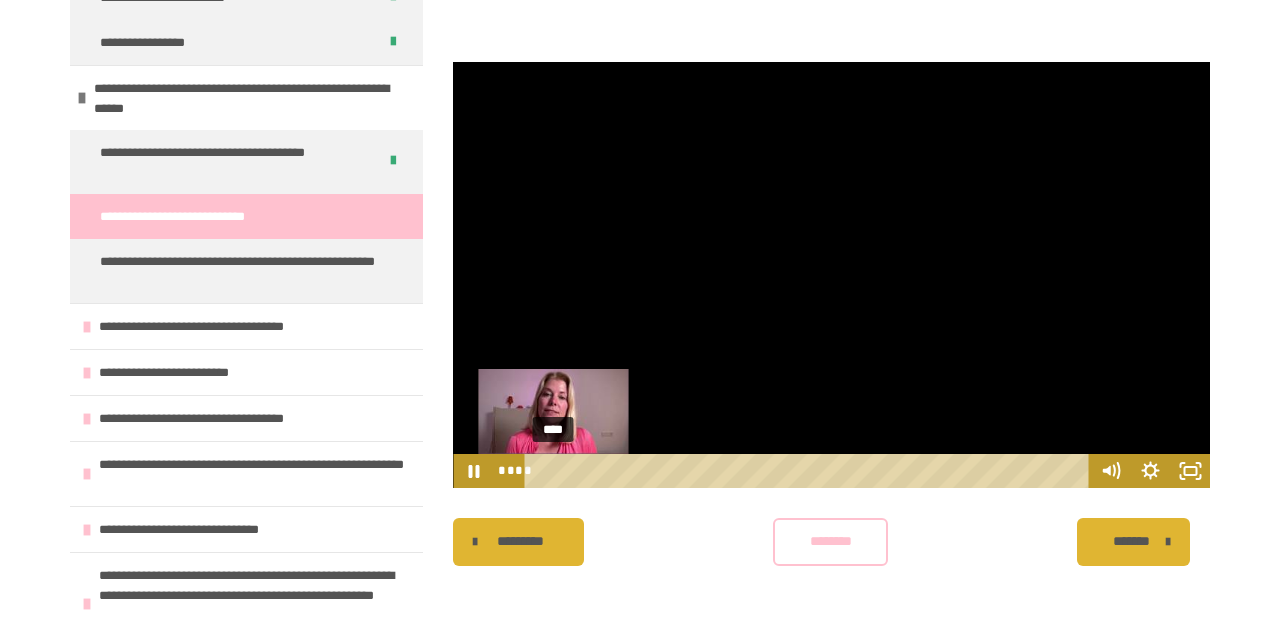 click on "****" at bounding box center (810, 471) 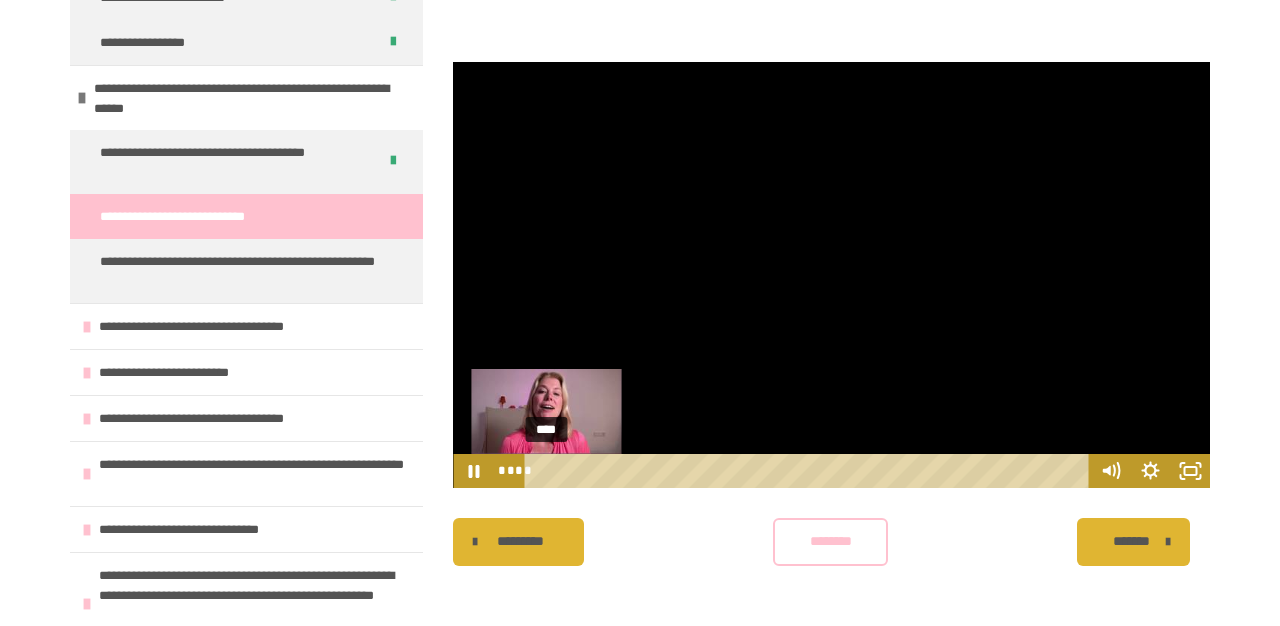 click on "****" at bounding box center (810, 471) 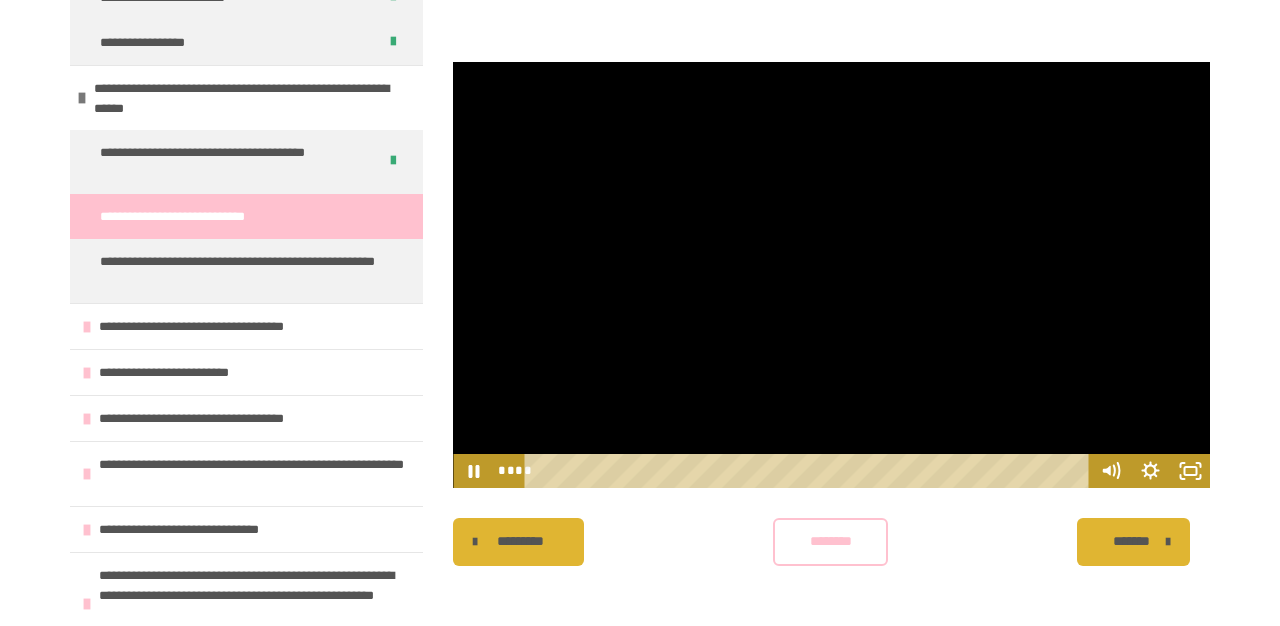 click at bounding box center (831, 275) 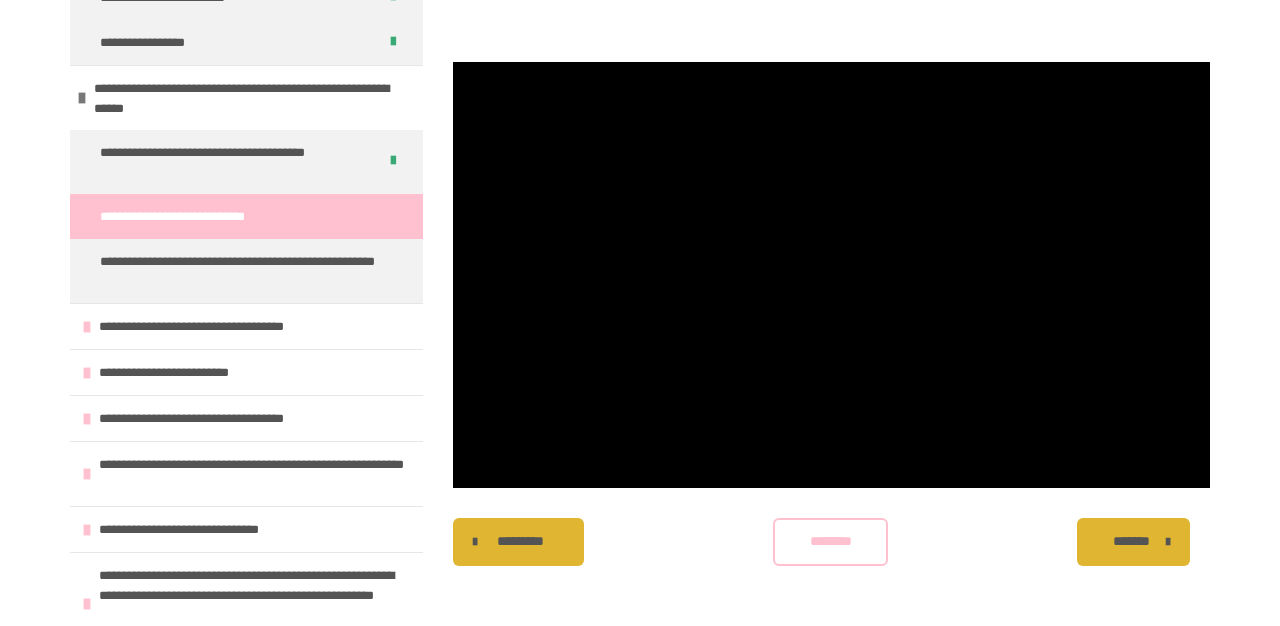 click at bounding box center [831, 275] 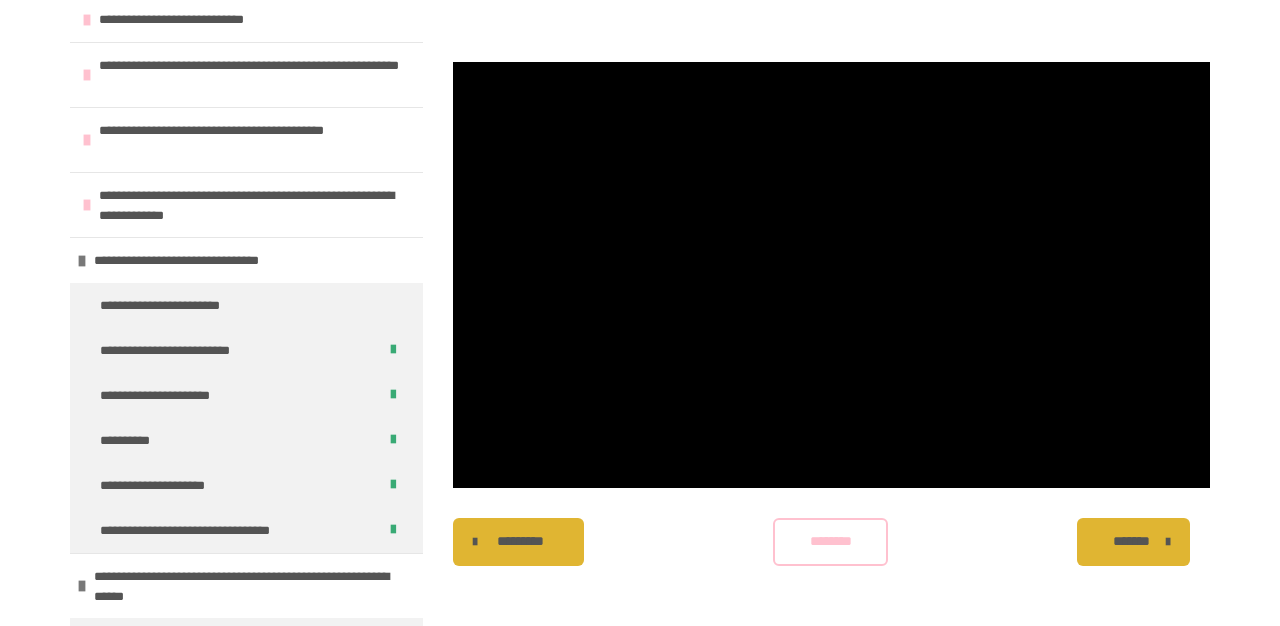 scroll, scrollTop: 283, scrollLeft: 0, axis: vertical 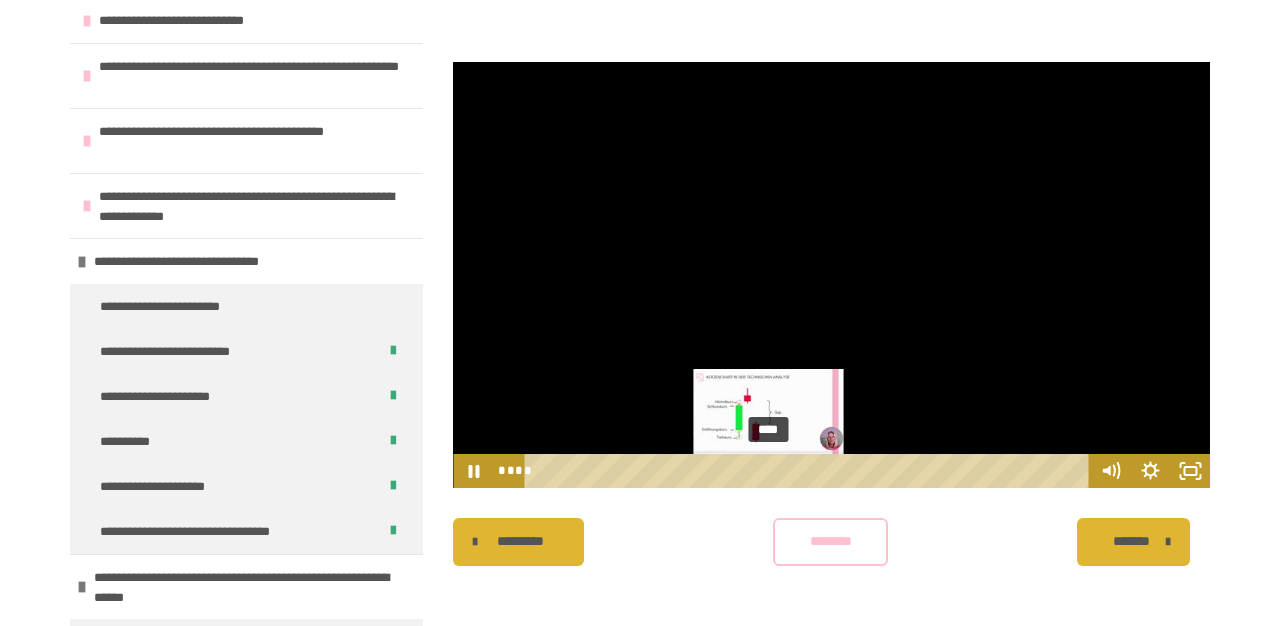 click on "****" at bounding box center [810, 471] 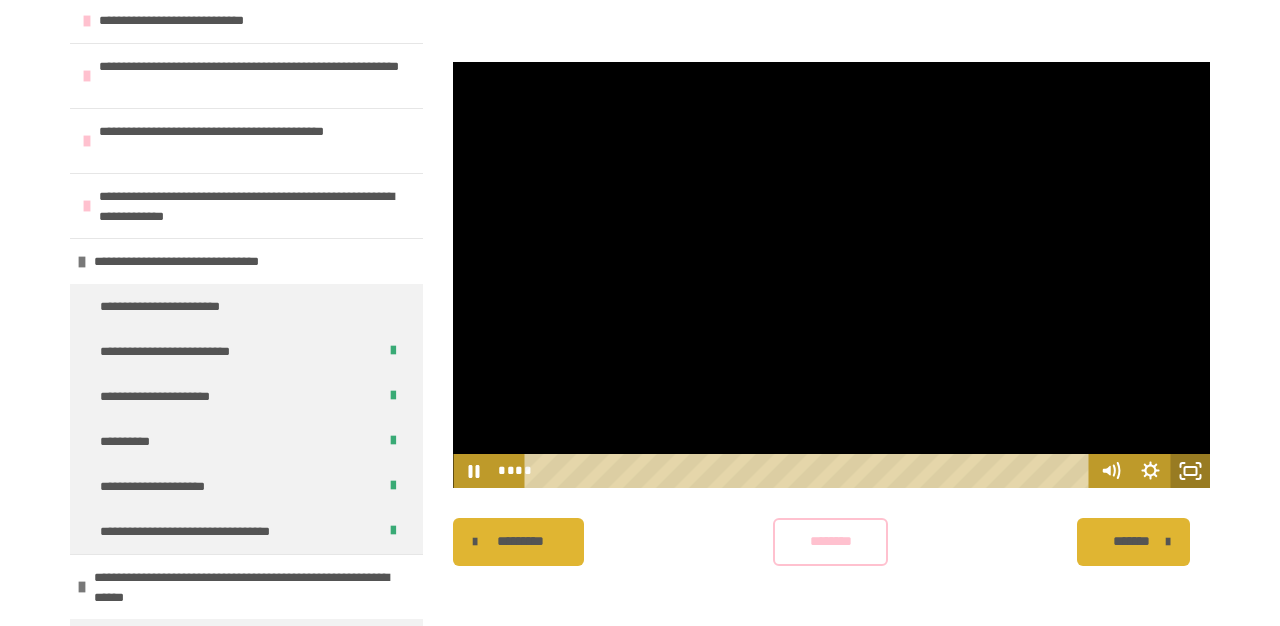 click 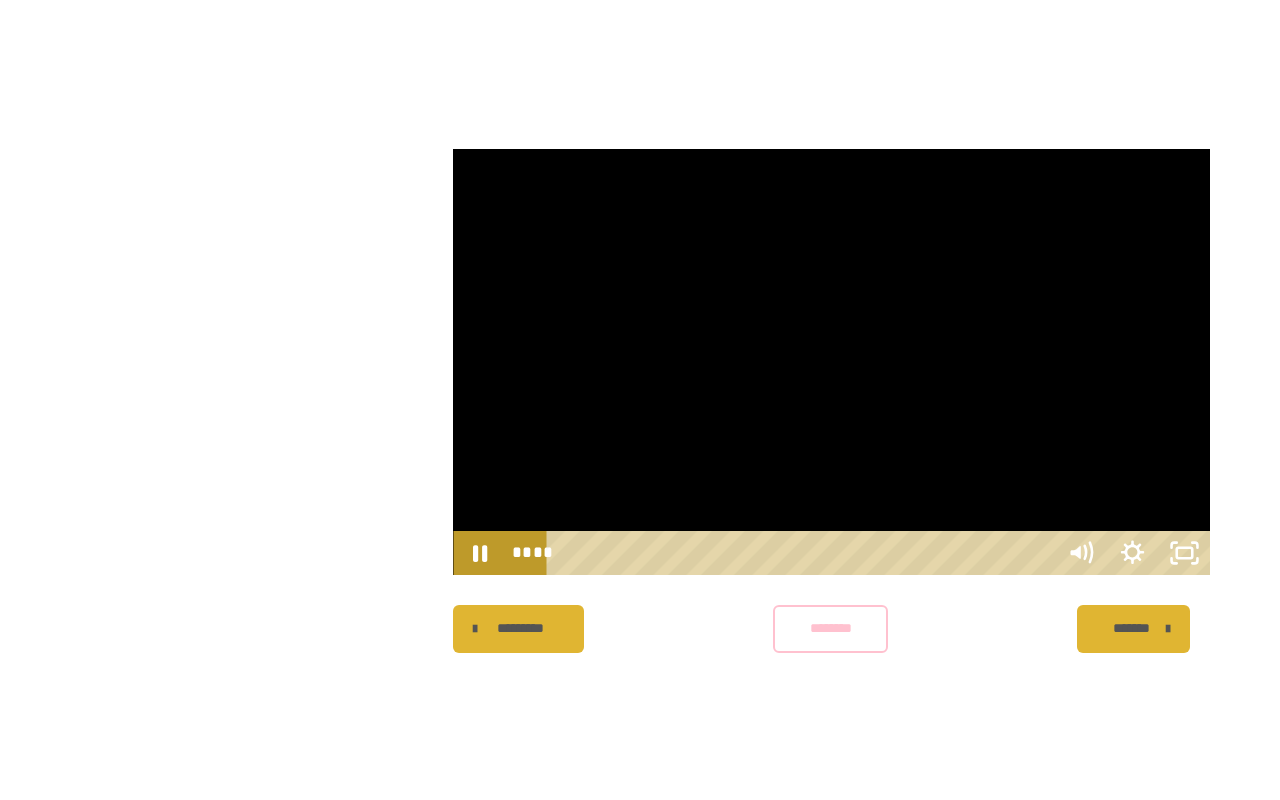 scroll, scrollTop: 0, scrollLeft: 0, axis: both 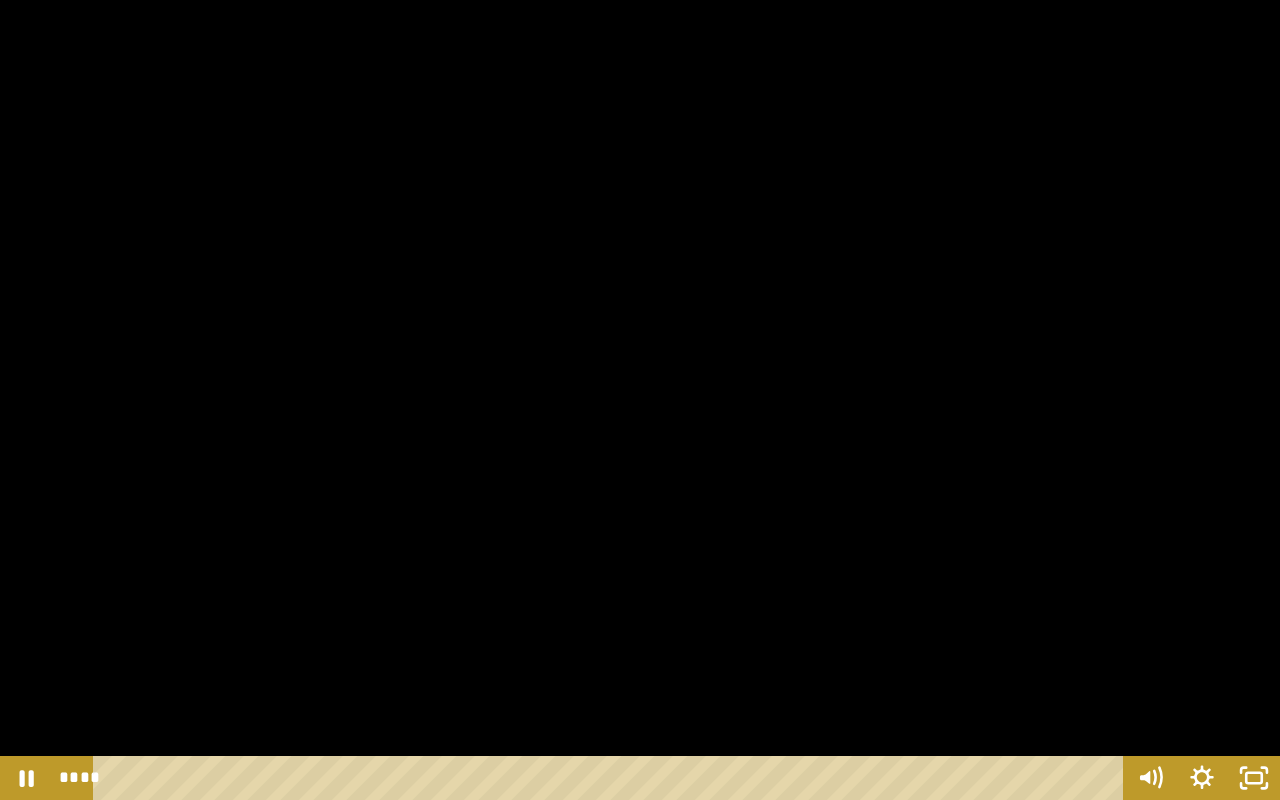drag, startPoint x: 115, startPoint y: 467, endPoint x: 202, endPoint y: 429, distance: 94.93682 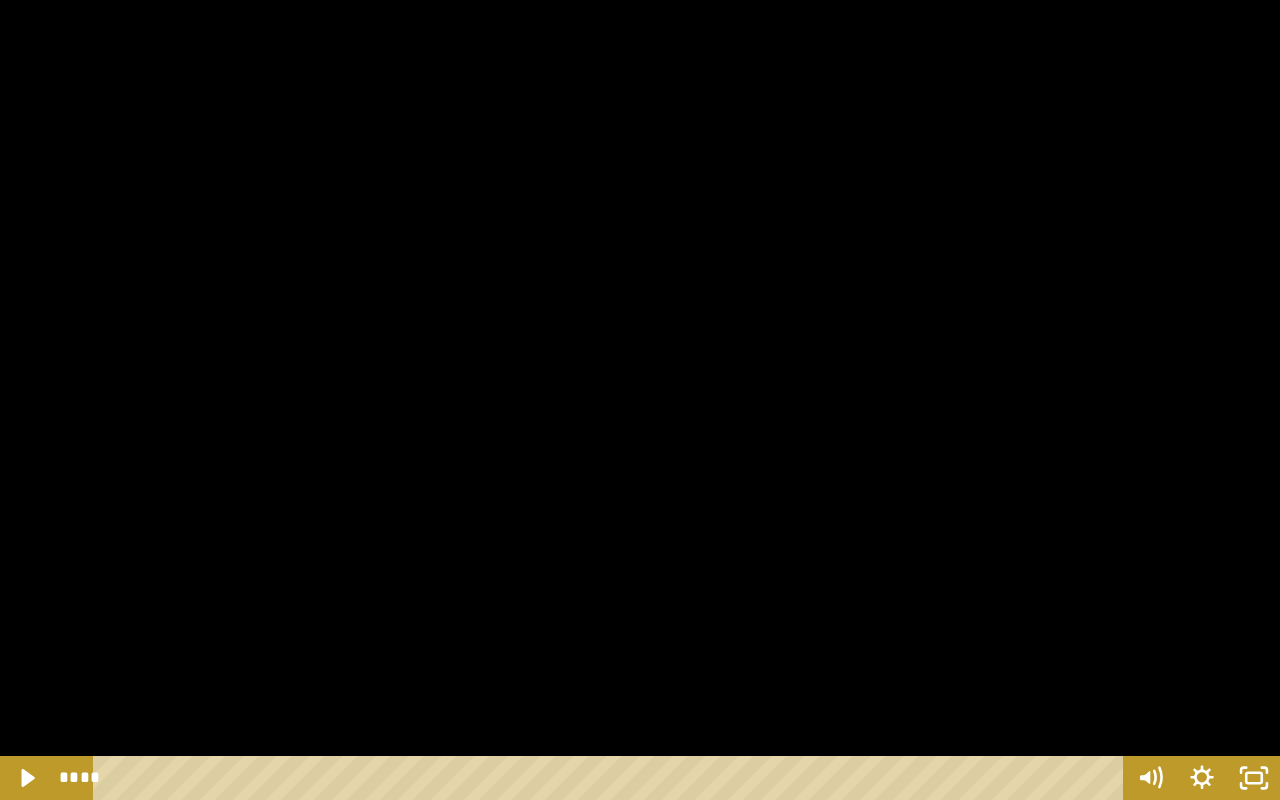click at bounding box center [640, 400] 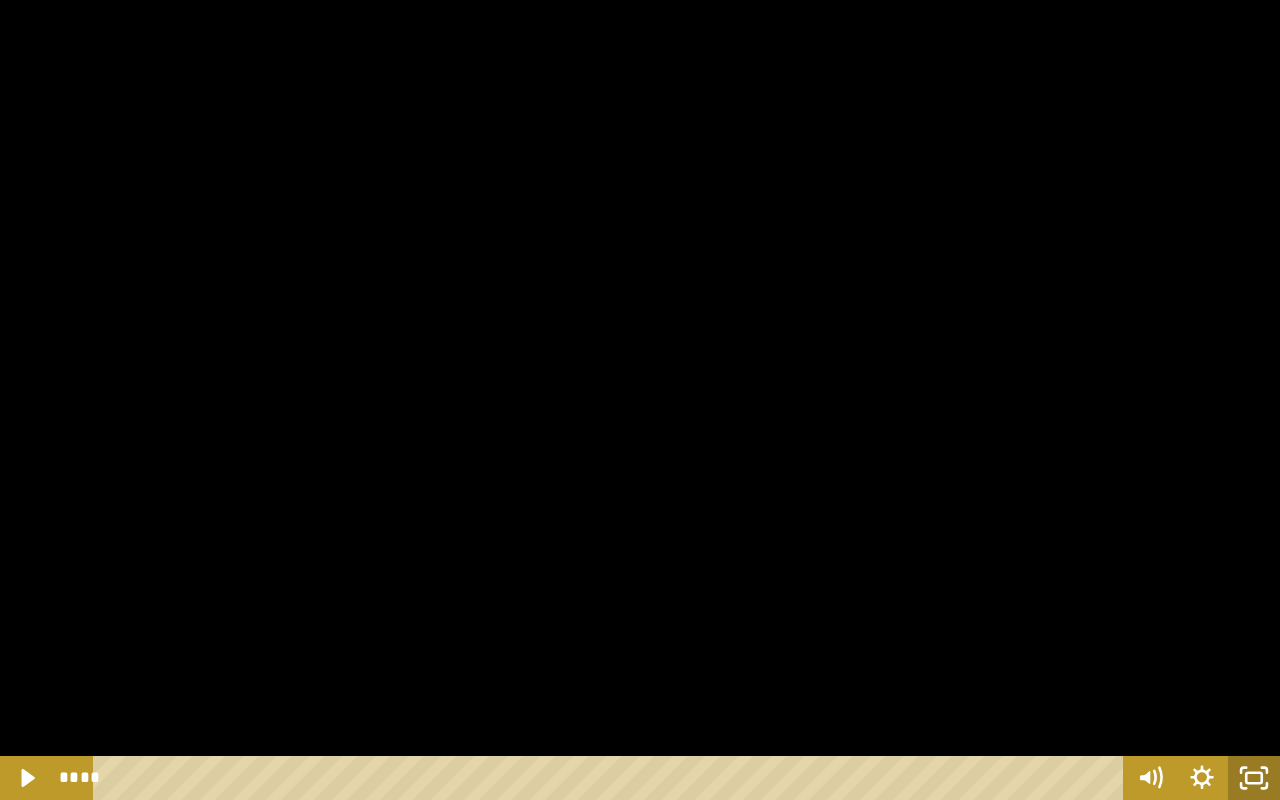 click 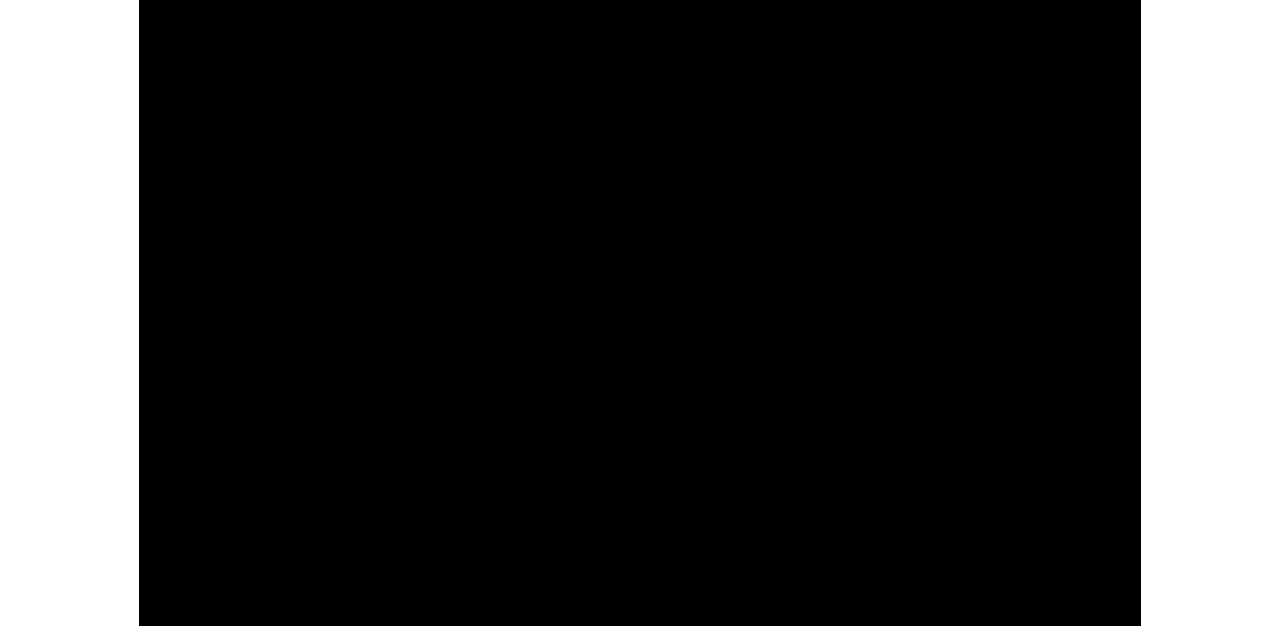 scroll, scrollTop: 1303, scrollLeft: 0, axis: vertical 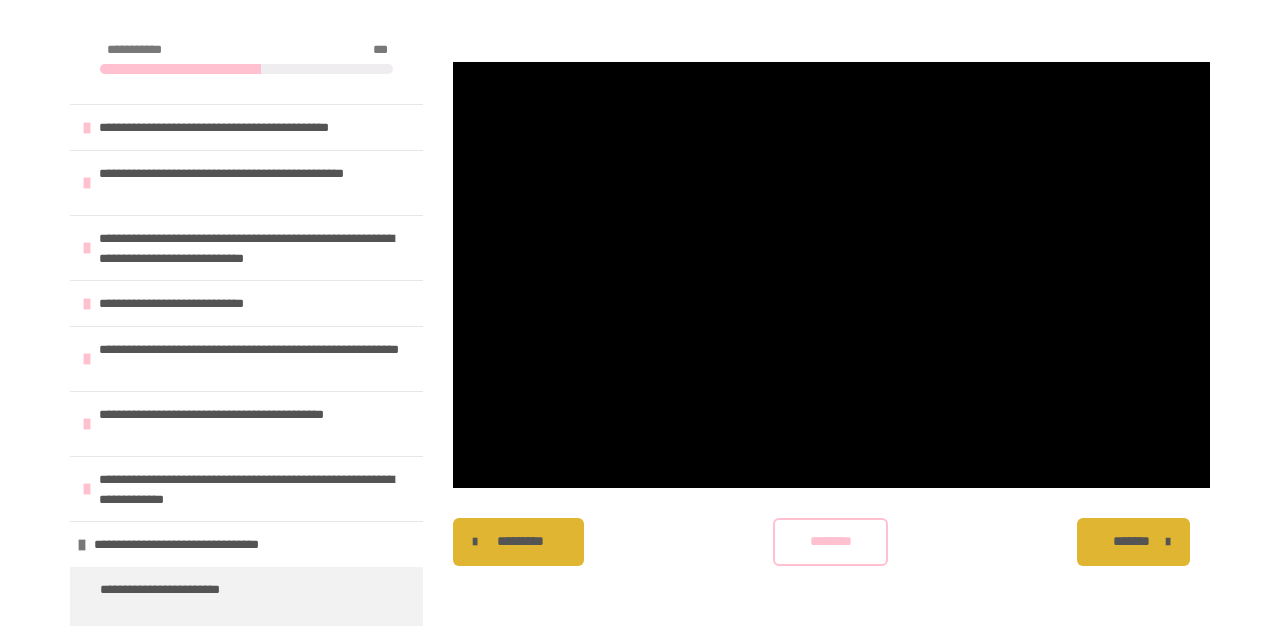 click on "********" at bounding box center [831, 541] 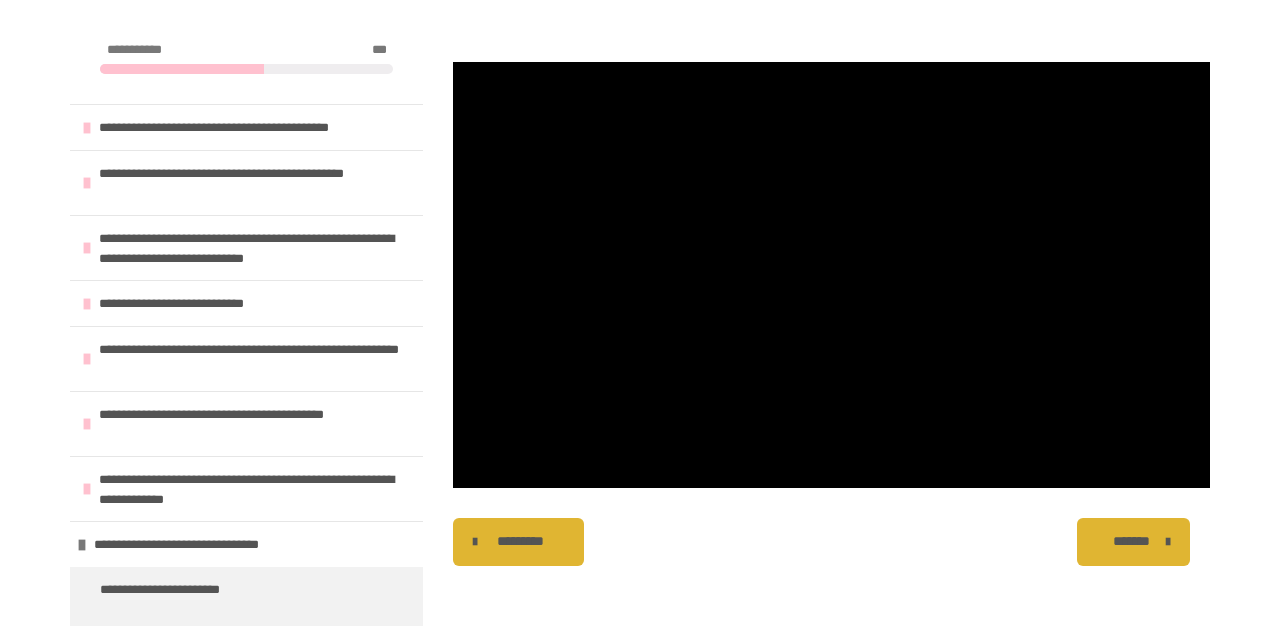 click on "*******" at bounding box center [1131, 541] 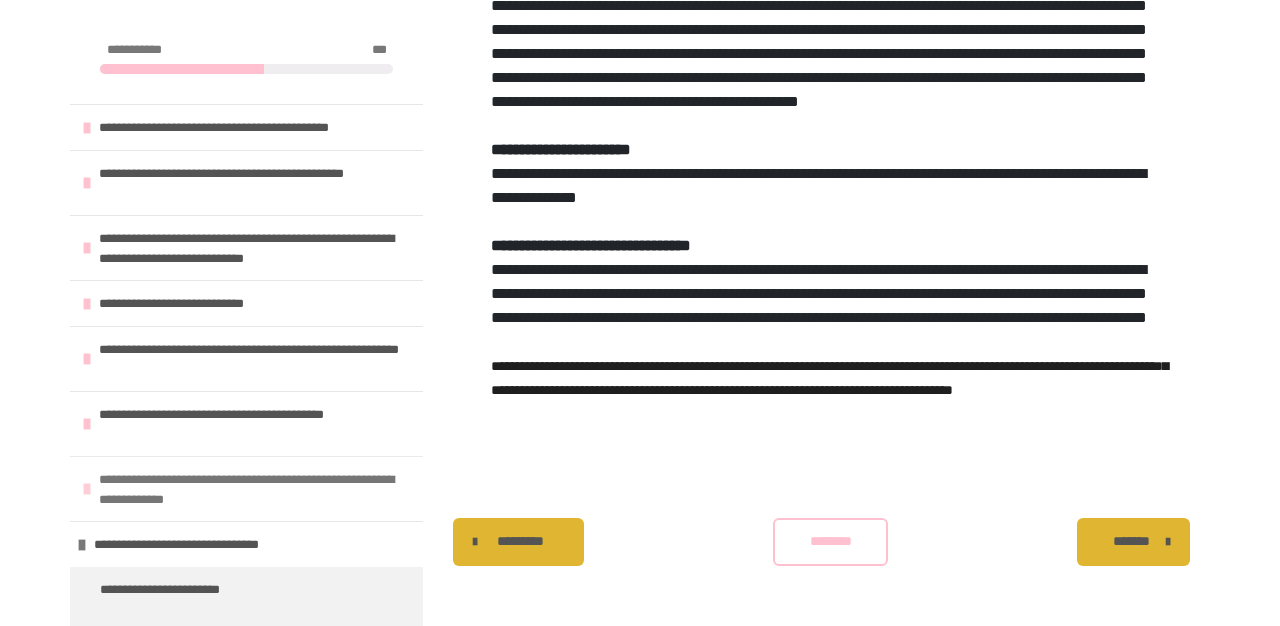 scroll, scrollTop: 937, scrollLeft: 0, axis: vertical 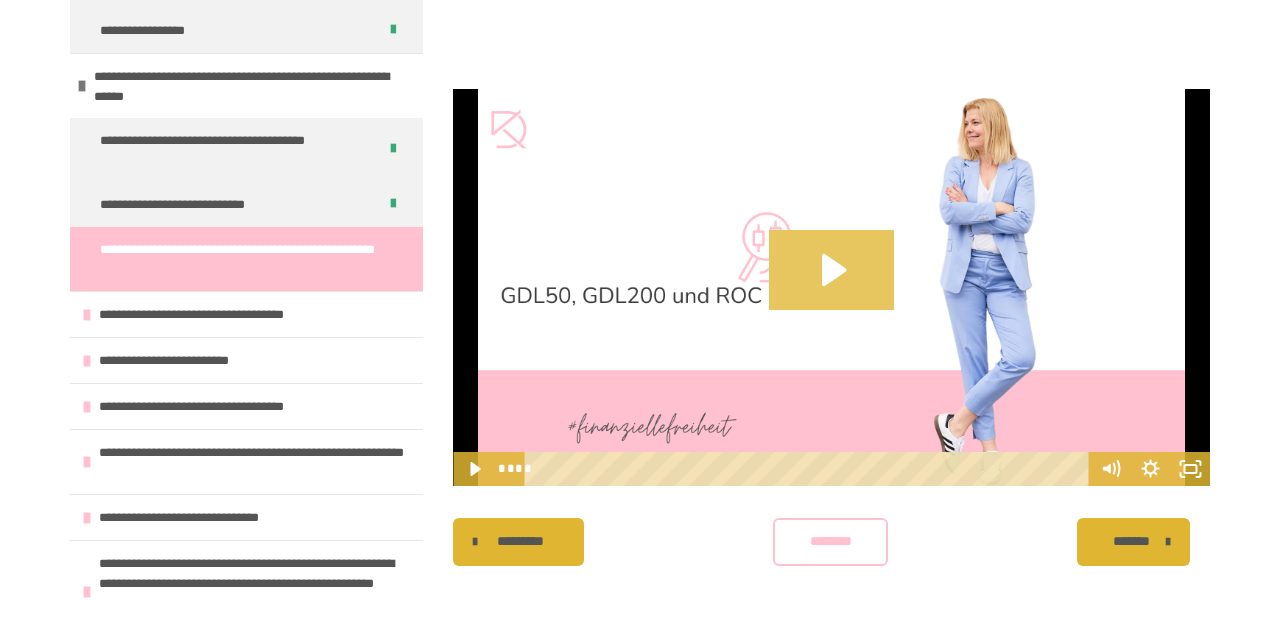 click 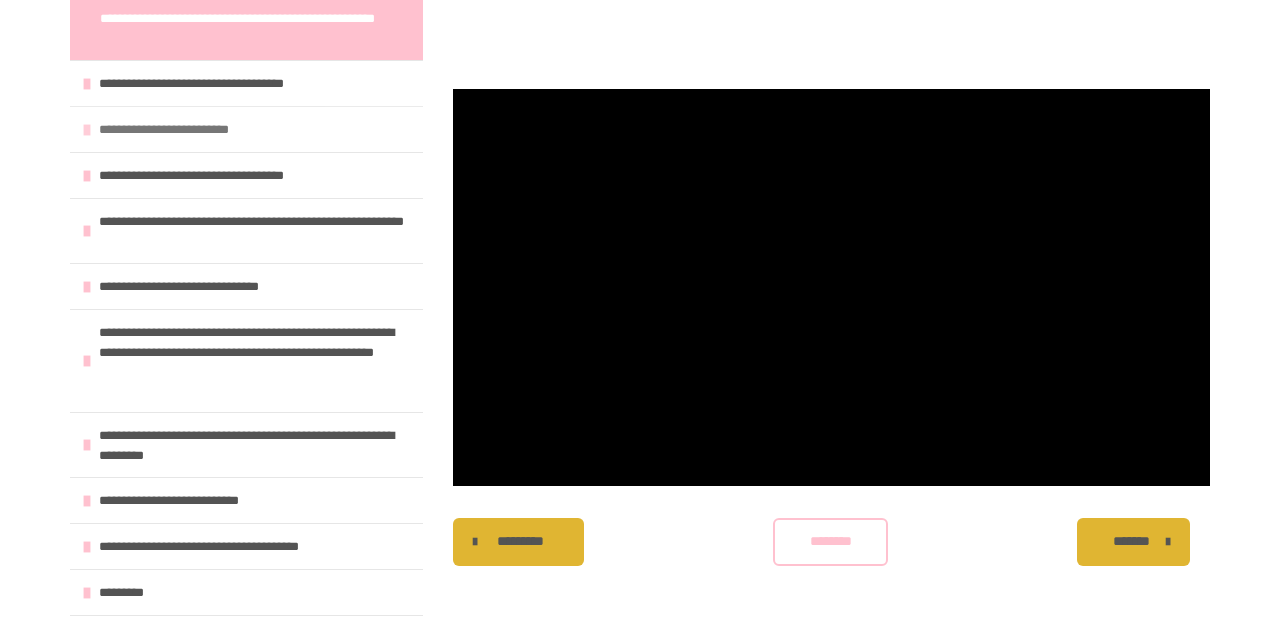 scroll, scrollTop: 1776, scrollLeft: 0, axis: vertical 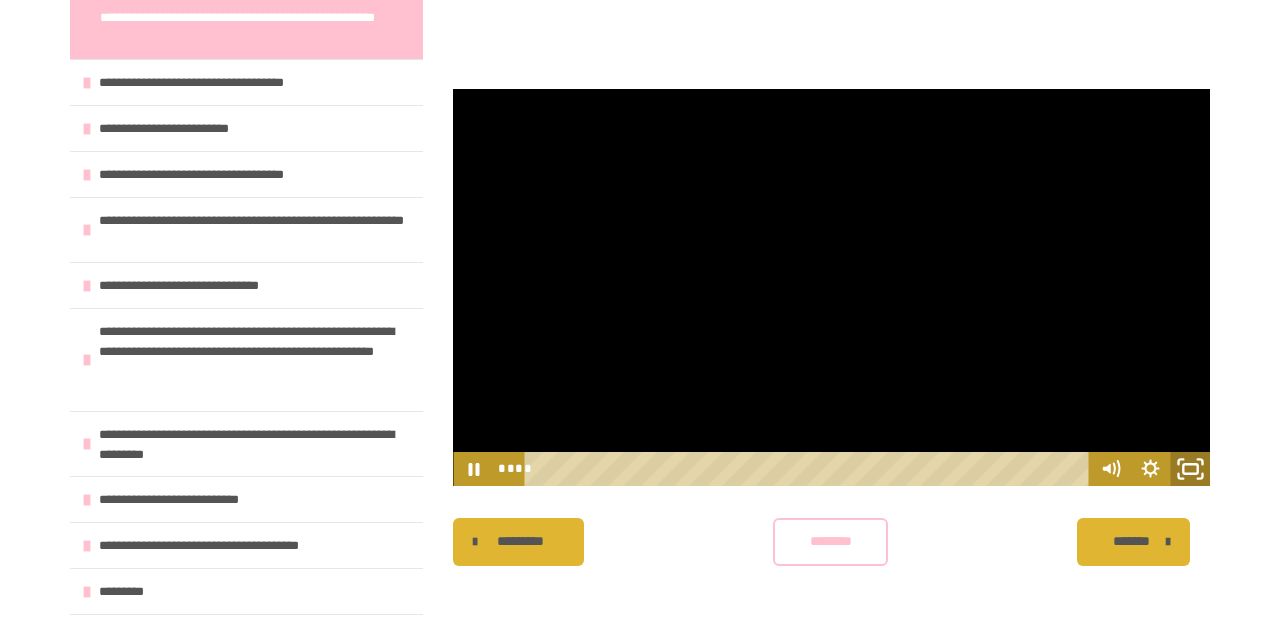 click 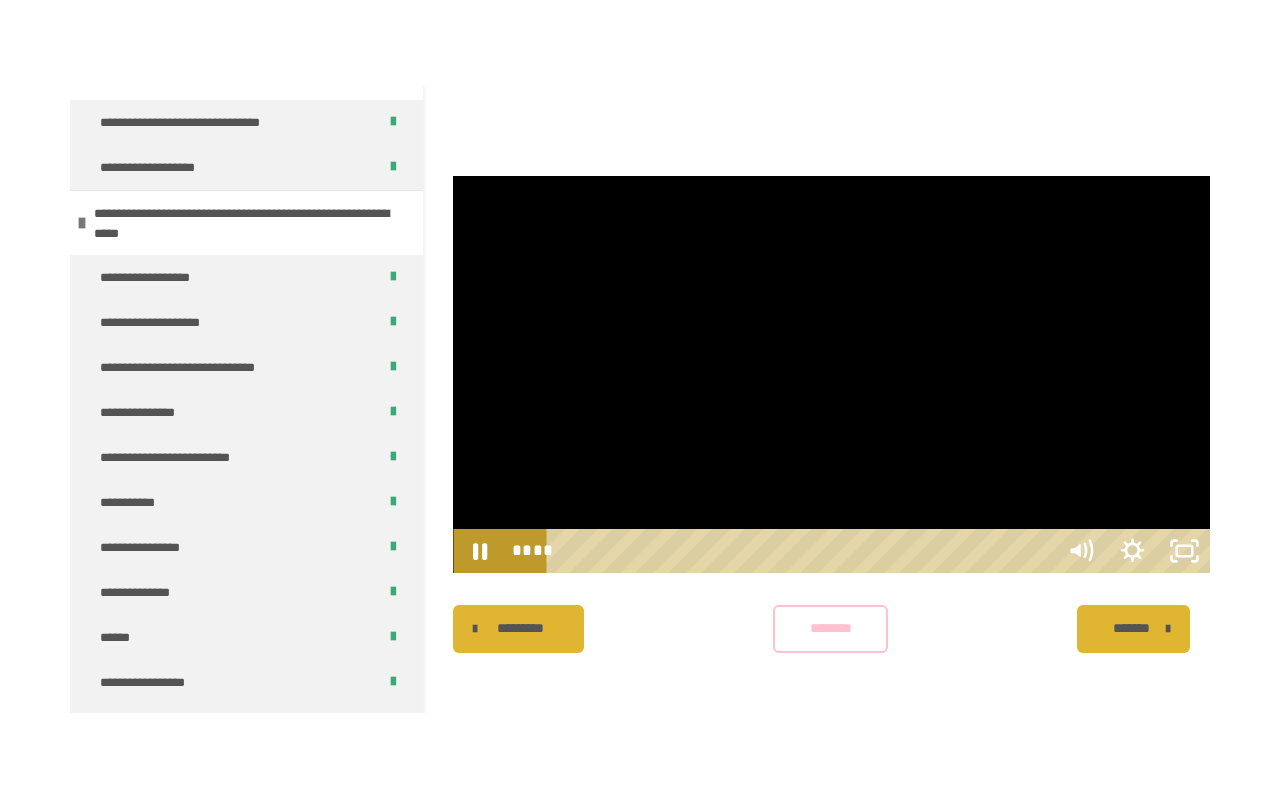 scroll, scrollTop: 0, scrollLeft: 0, axis: both 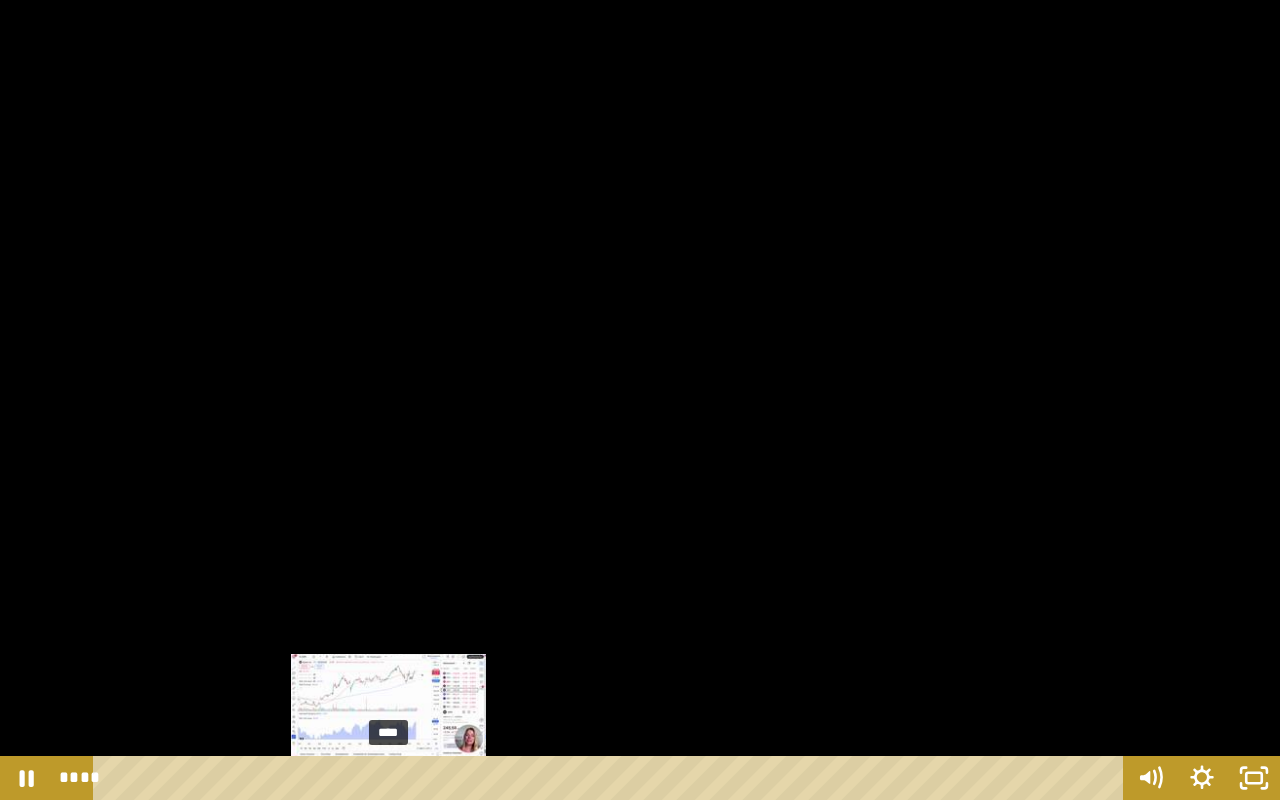 click on "****" at bounding box center (612, 778) 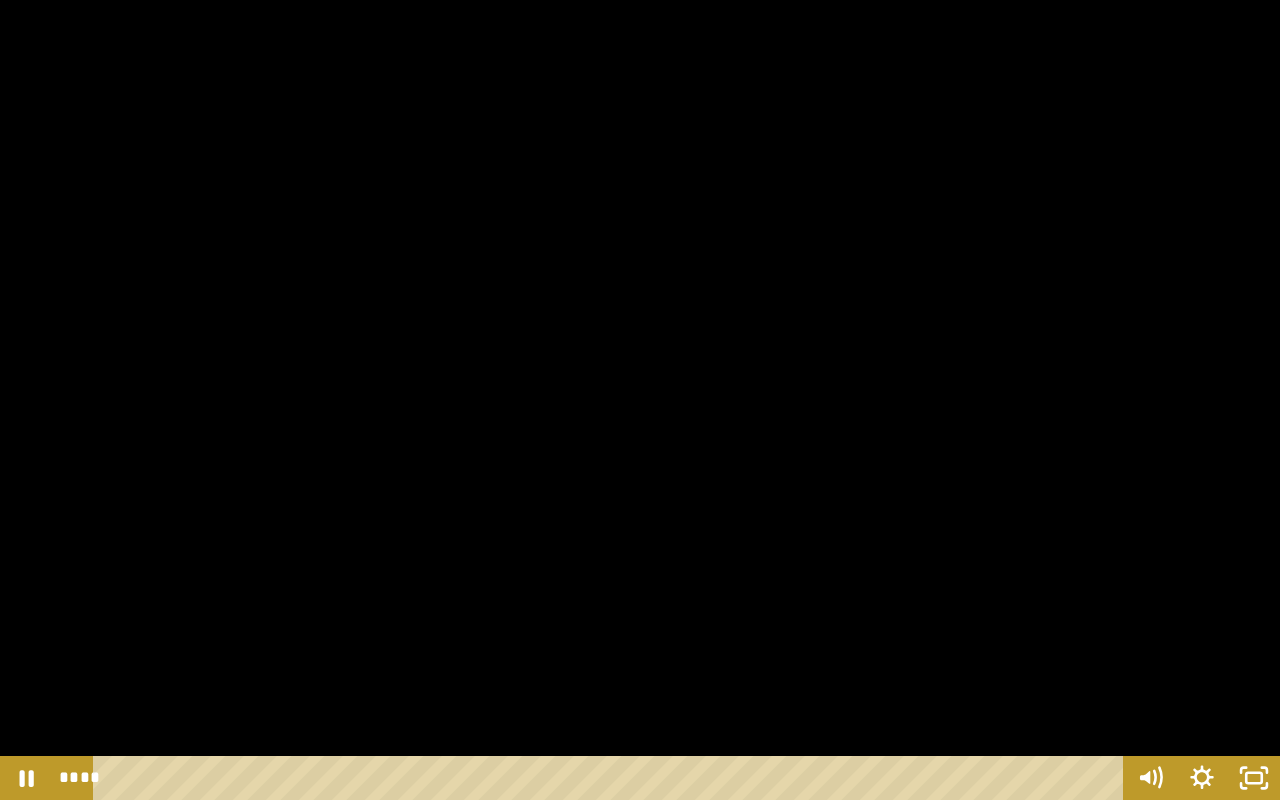 click at bounding box center (640, 400) 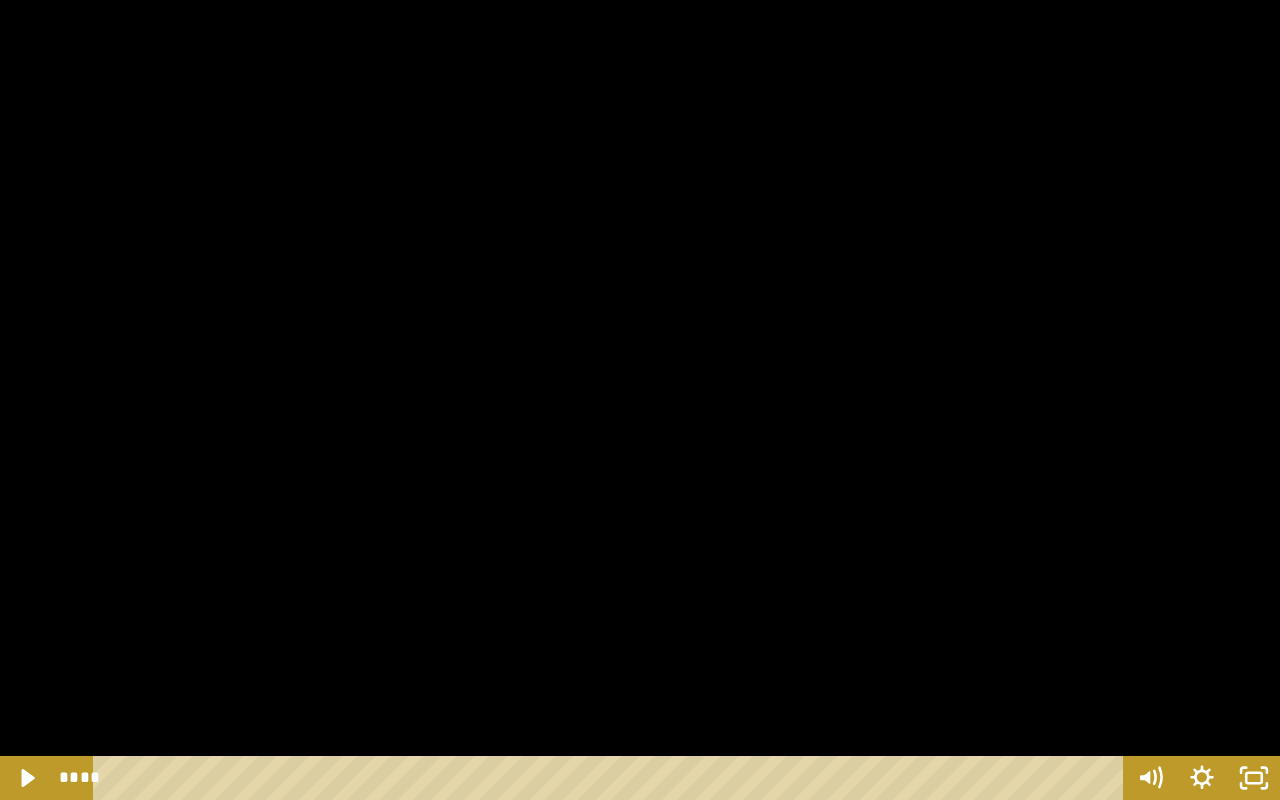click at bounding box center (640, 400) 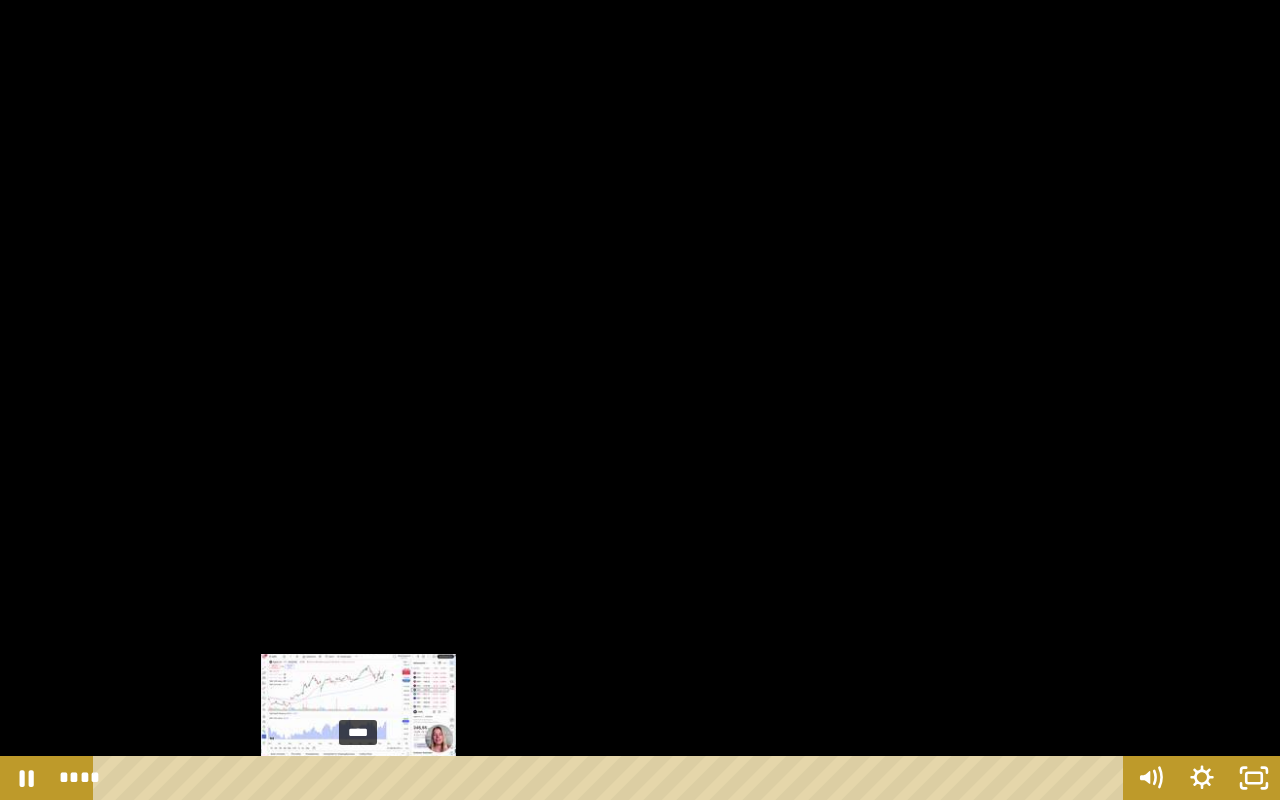 click on "****" at bounding box center [612, 778] 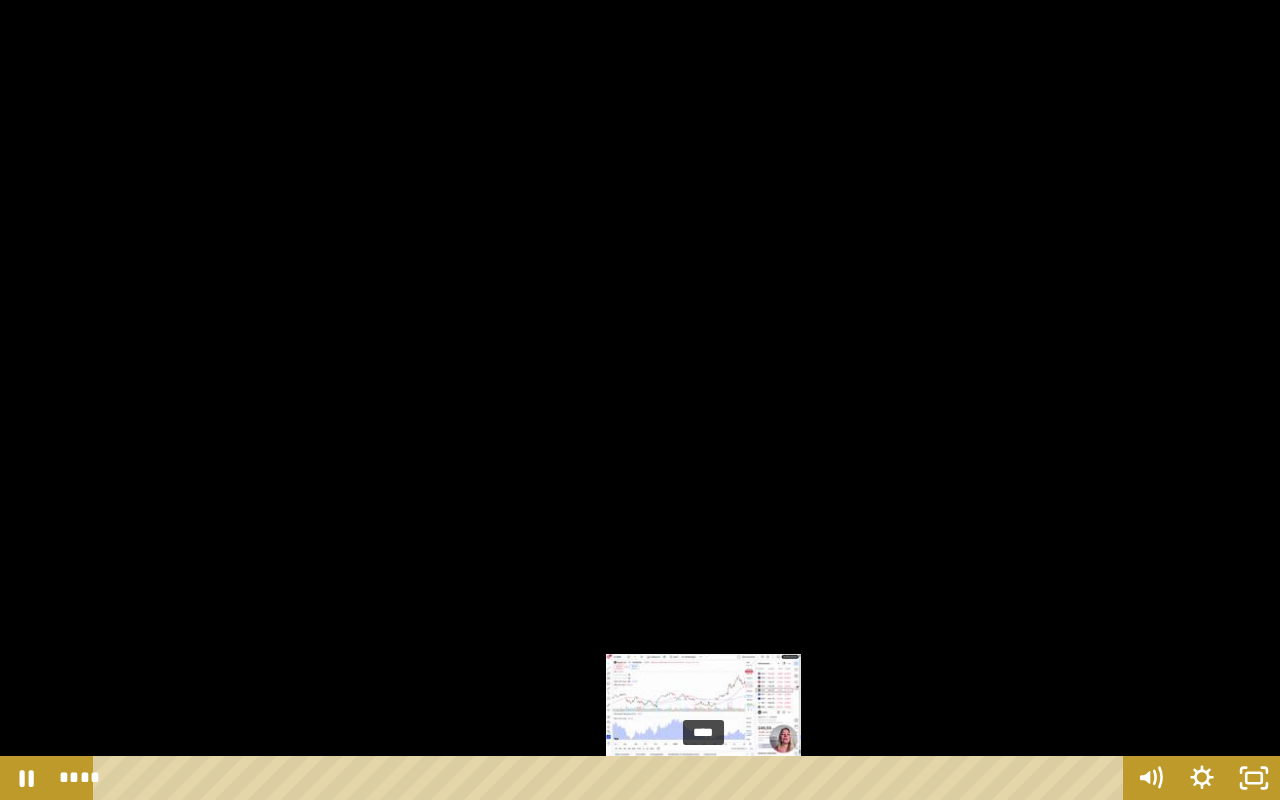click on "****" at bounding box center [612, 778] 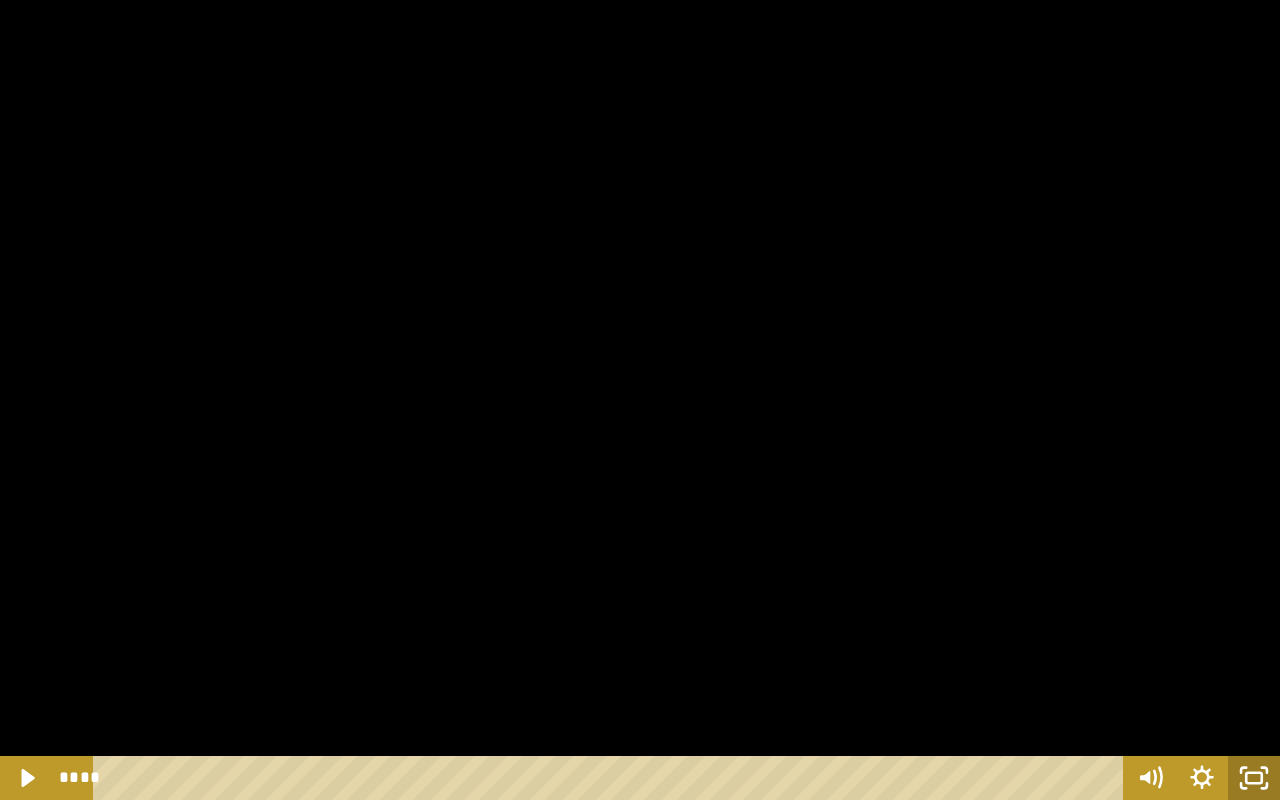click 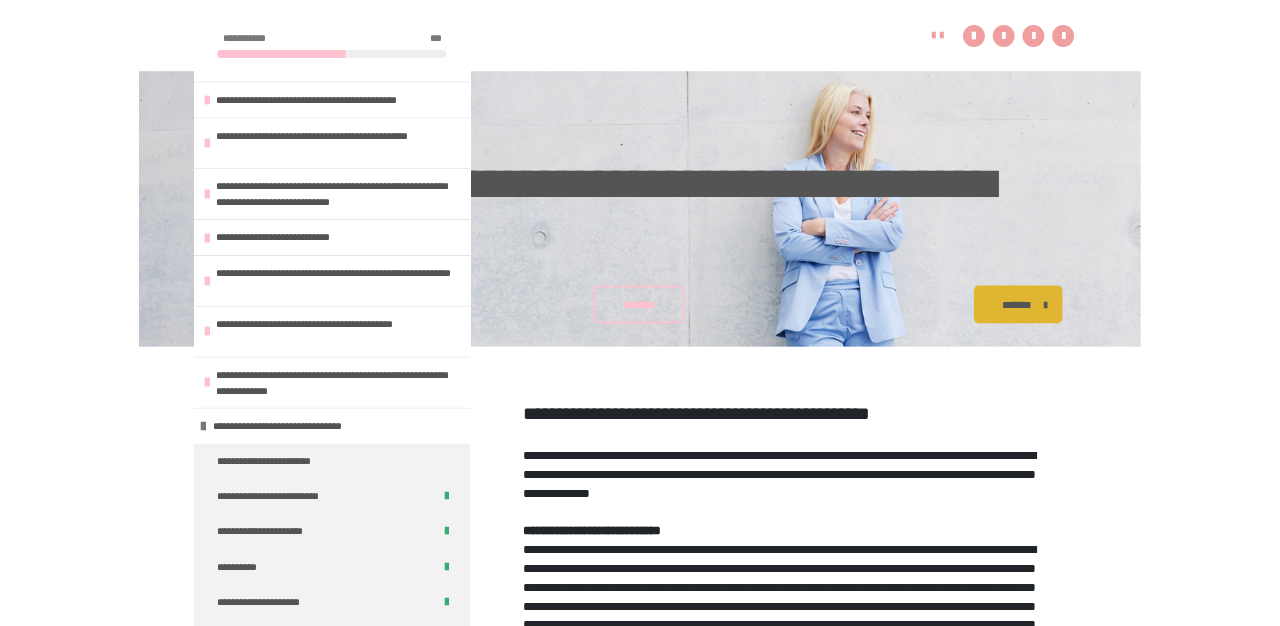 scroll, scrollTop: 1312, scrollLeft: 0, axis: vertical 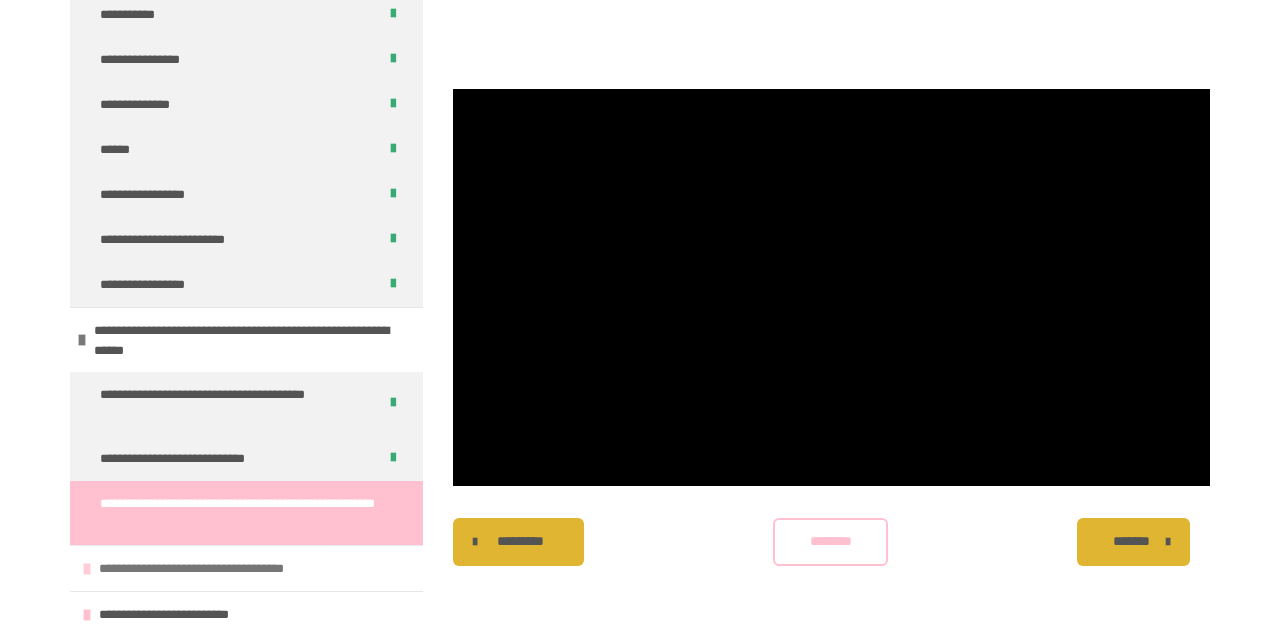 click on "**********" at bounding box center (246, 568) 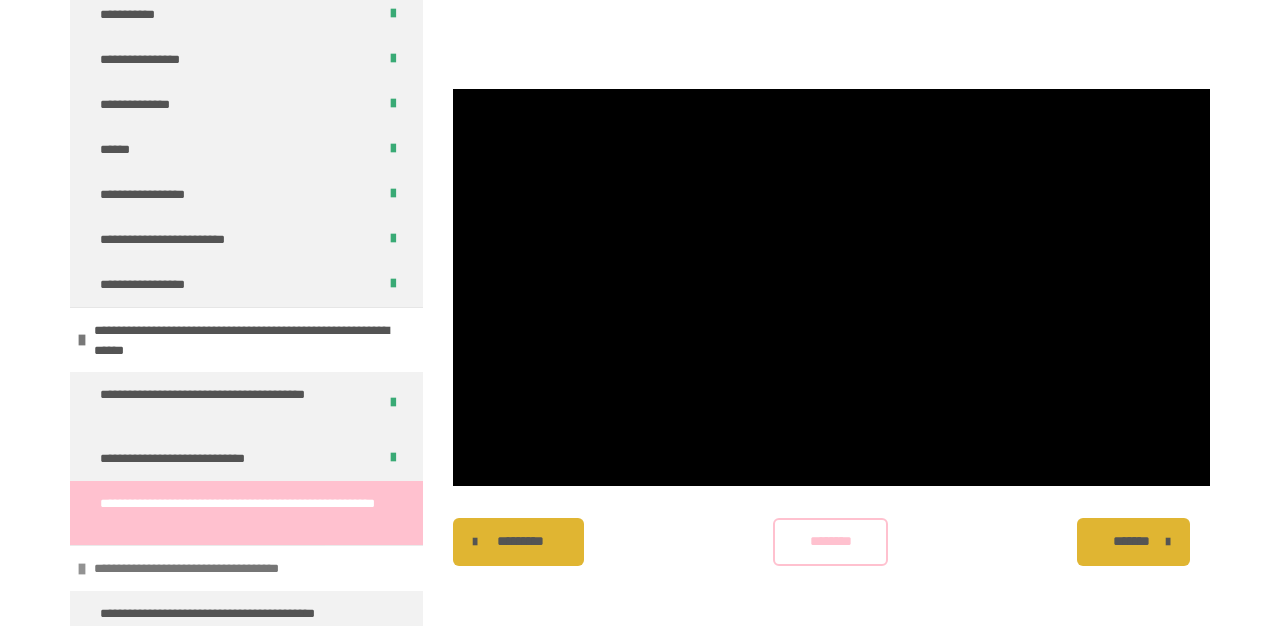 click on "**********" at bounding box center (207, 568) 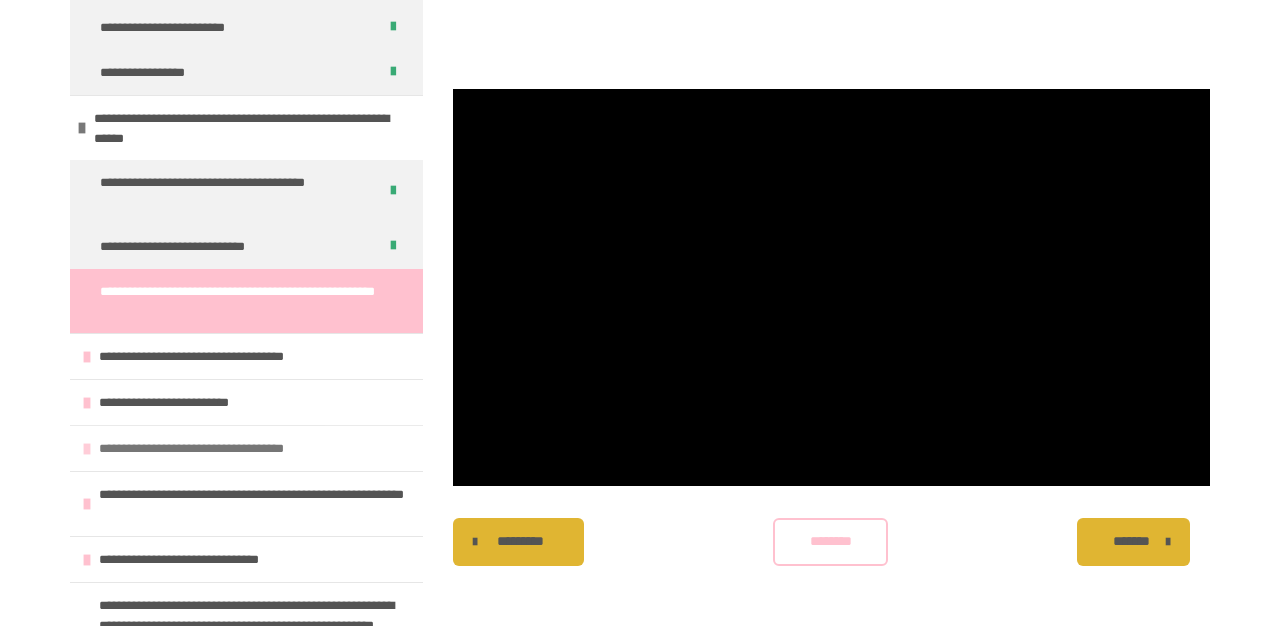 scroll, scrollTop: 1503, scrollLeft: 0, axis: vertical 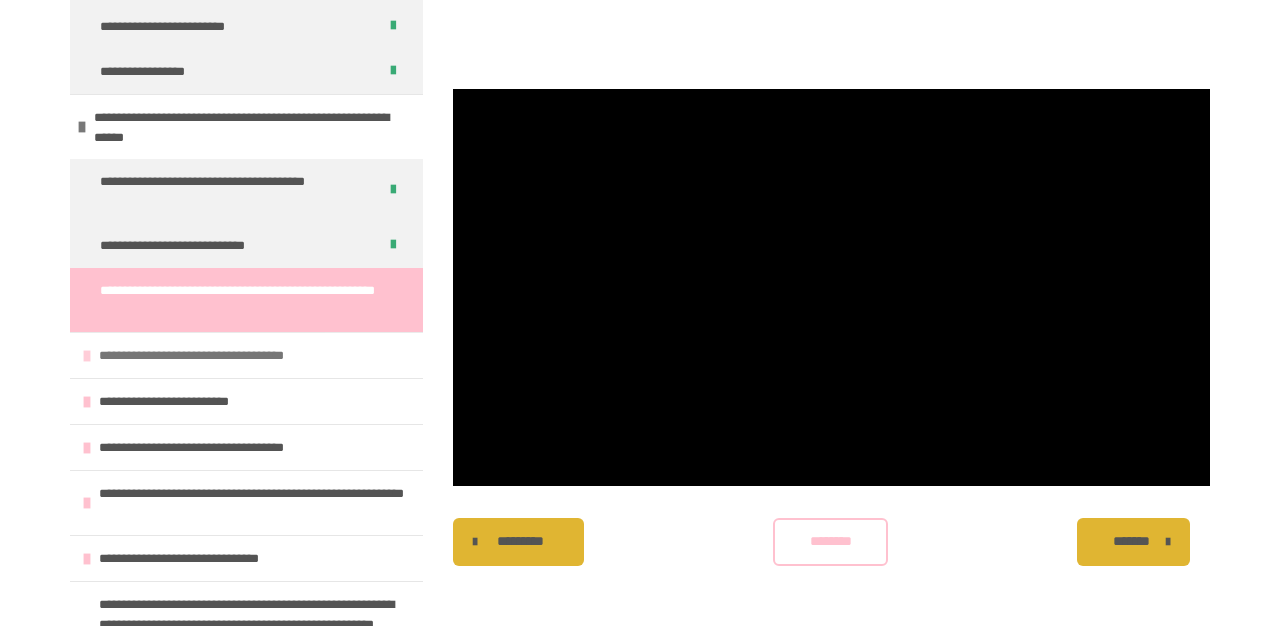 click on "**********" at bounding box center (212, 355) 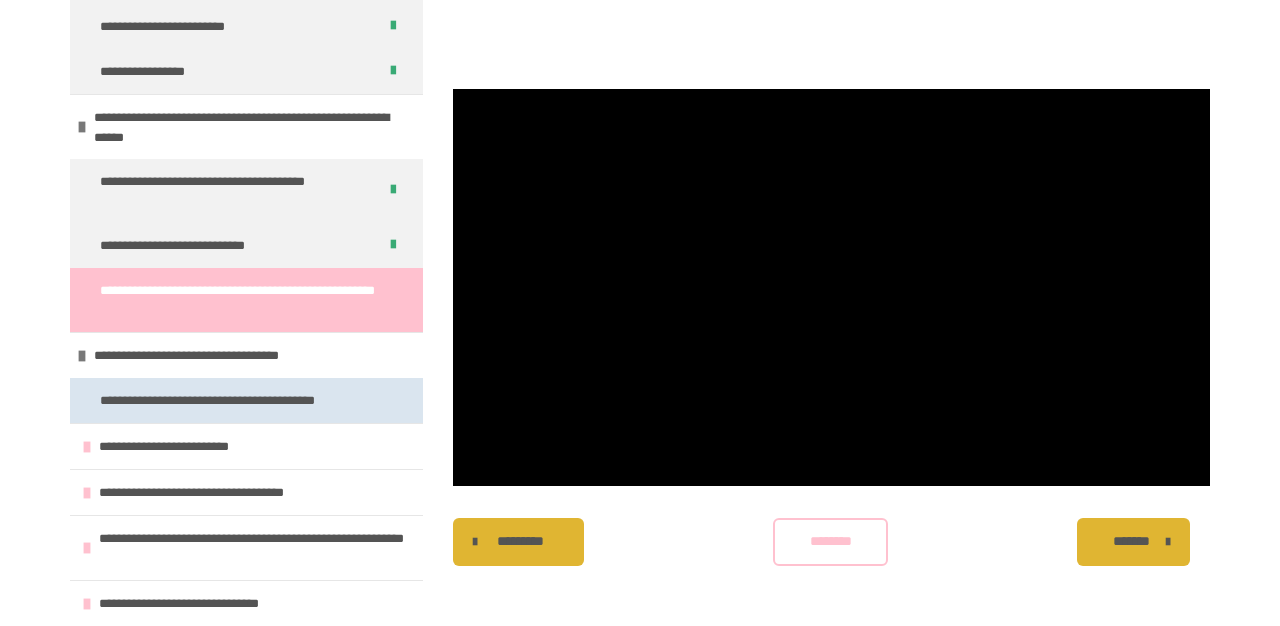 click on "**********" at bounding box center (232, 400) 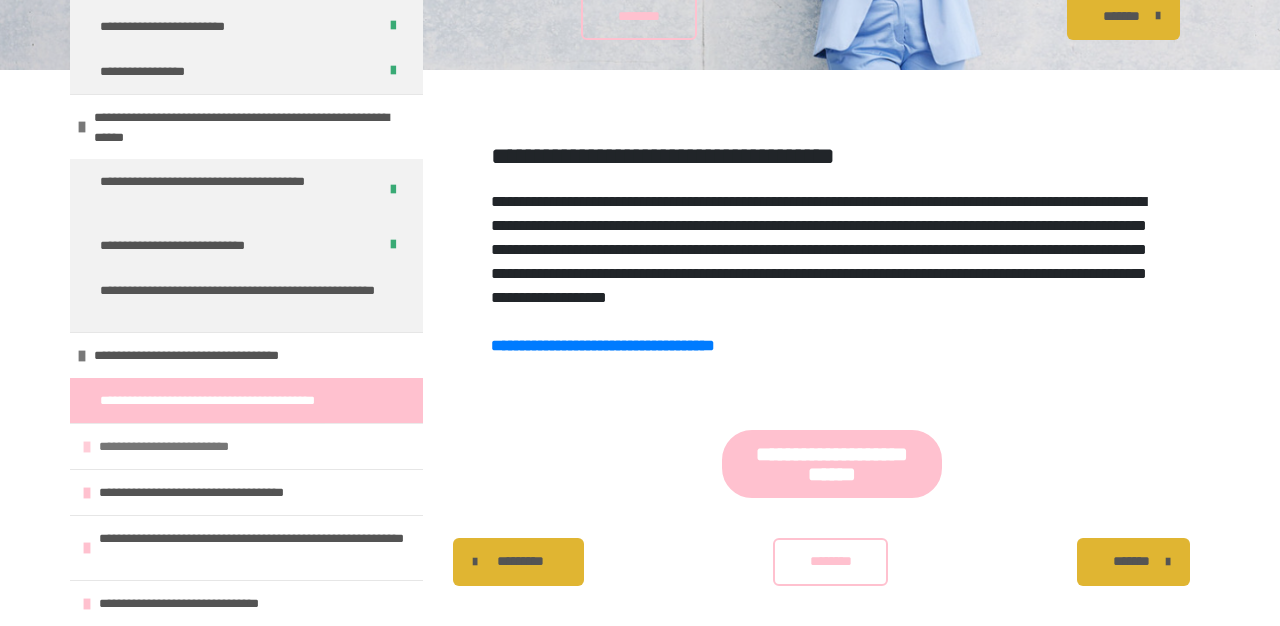 click on "**********" at bounding box center [246, 446] 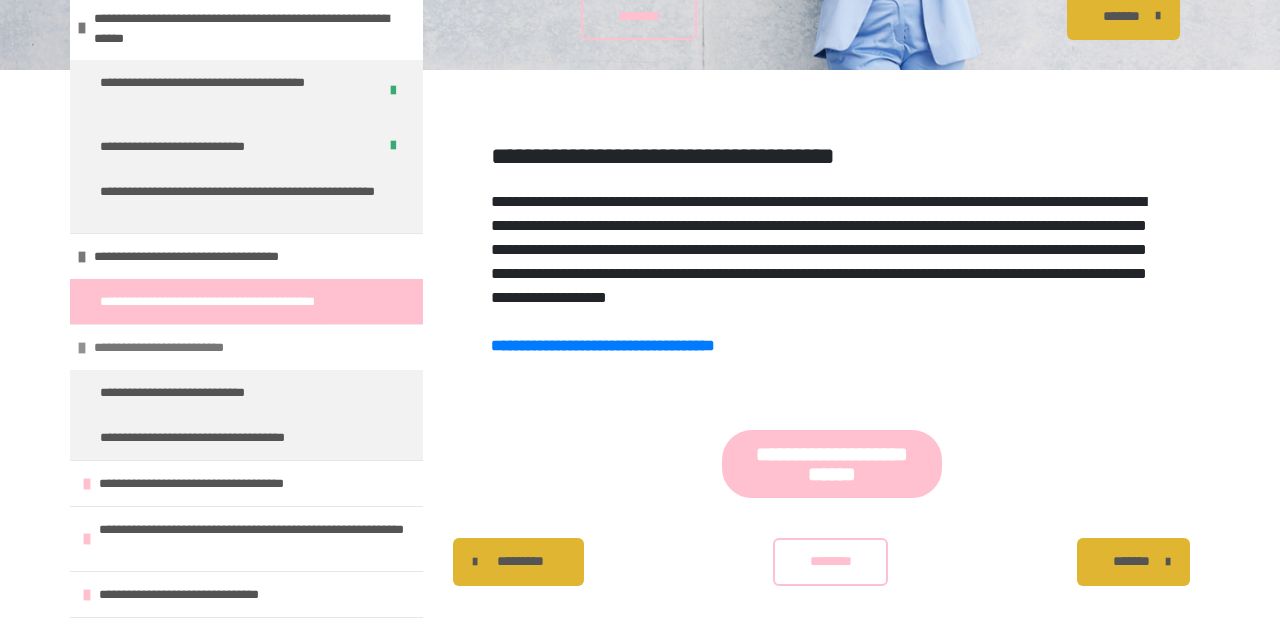 scroll, scrollTop: 1673, scrollLeft: 0, axis: vertical 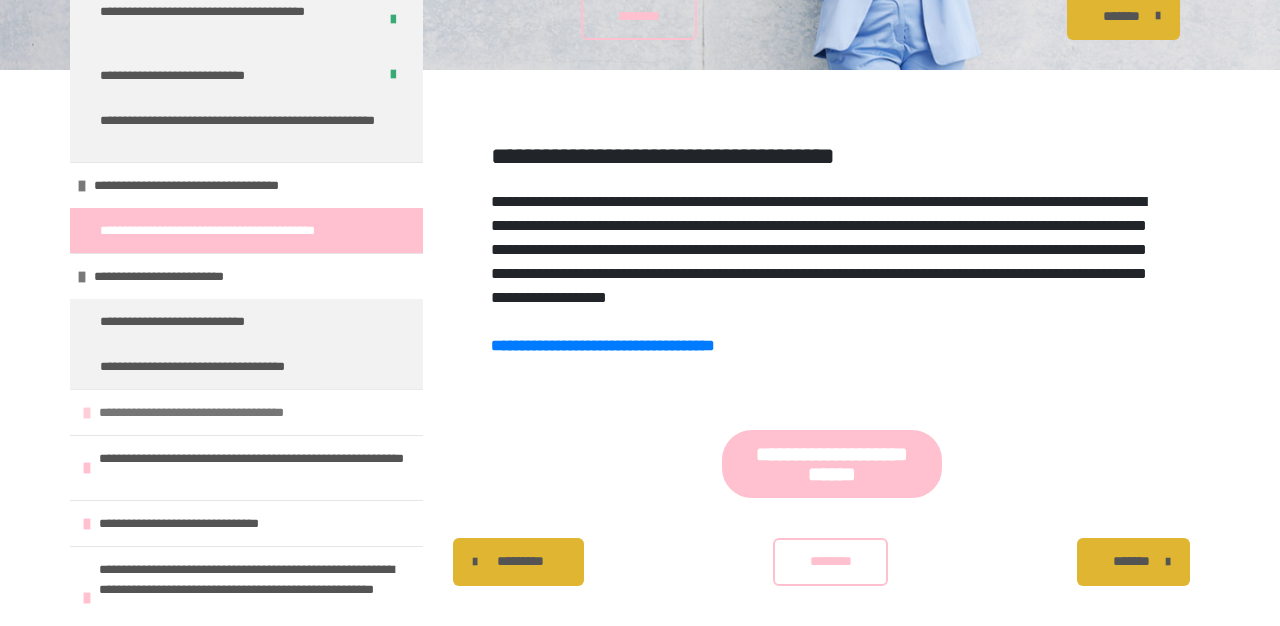 click on "**********" at bounding box center [214, 412] 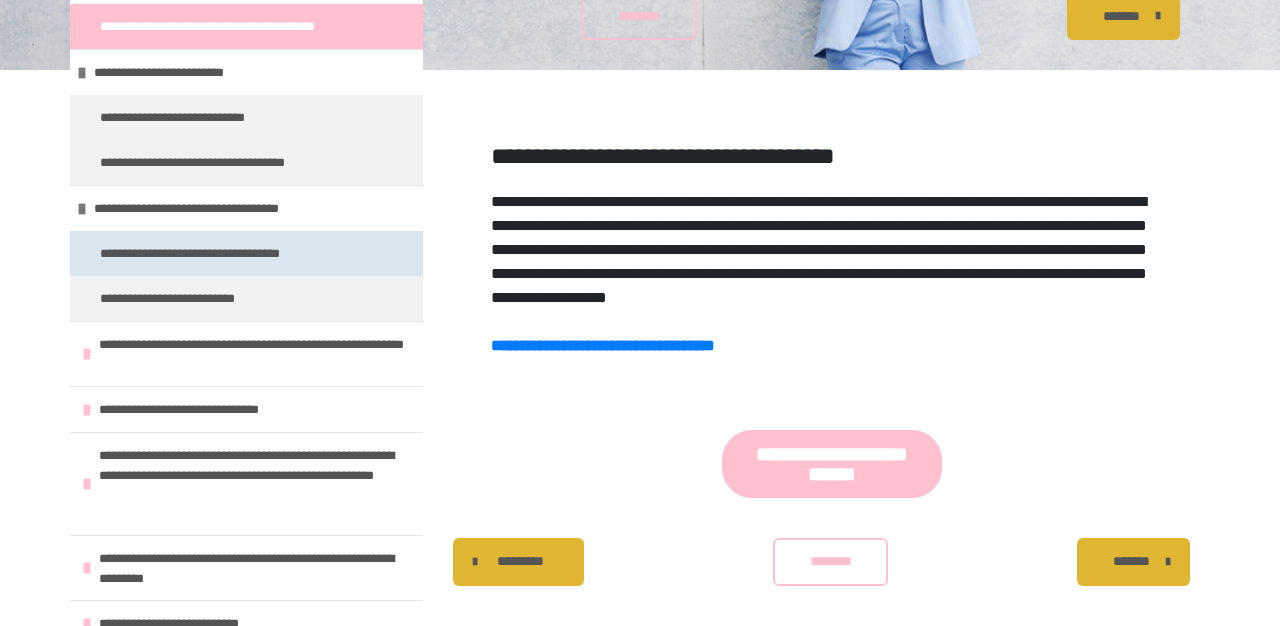 scroll, scrollTop: 1879, scrollLeft: 0, axis: vertical 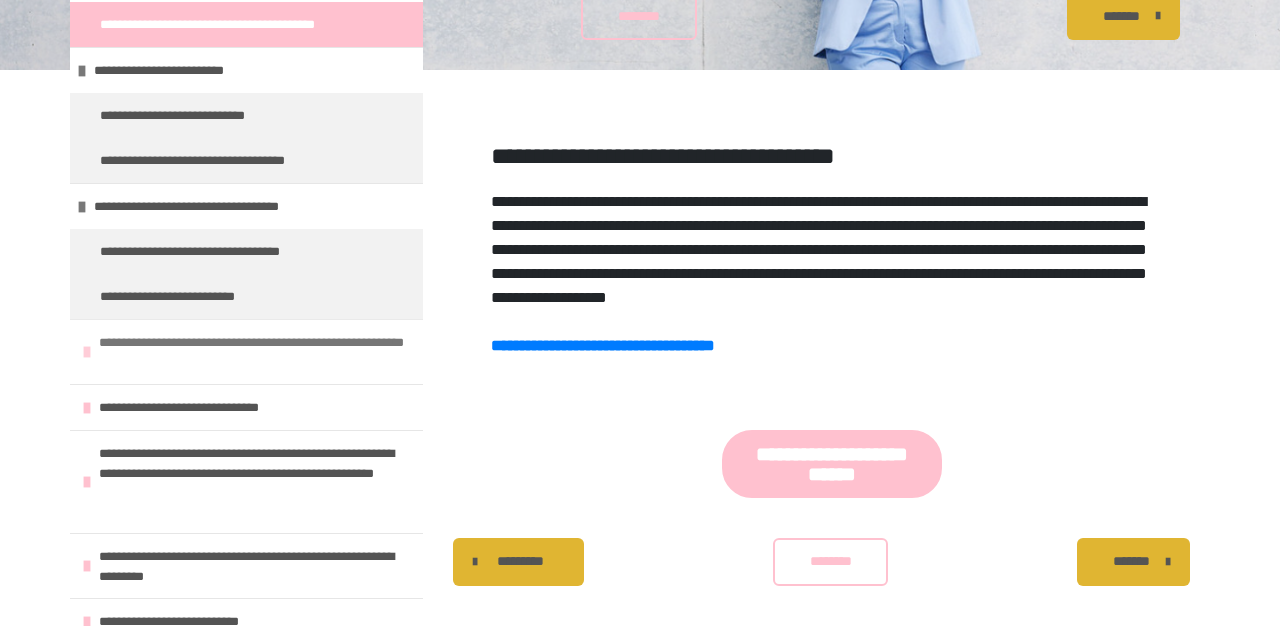 click on "**********" at bounding box center [256, 352] 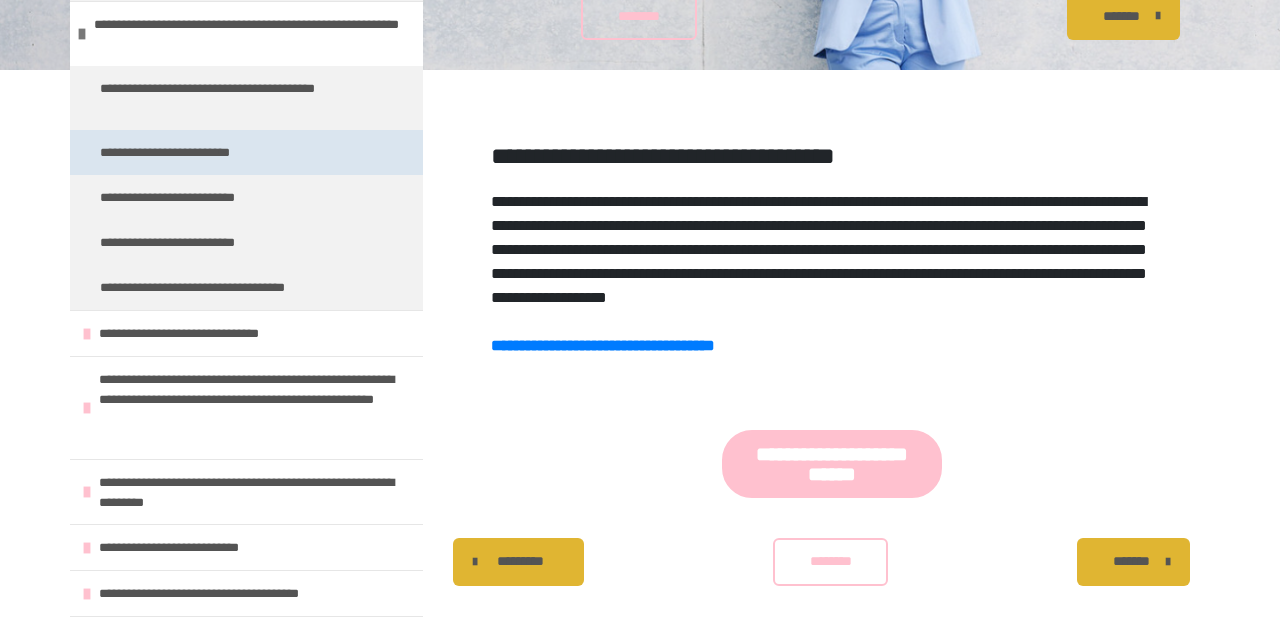 scroll, scrollTop: 2199, scrollLeft: 0, axis: vertical 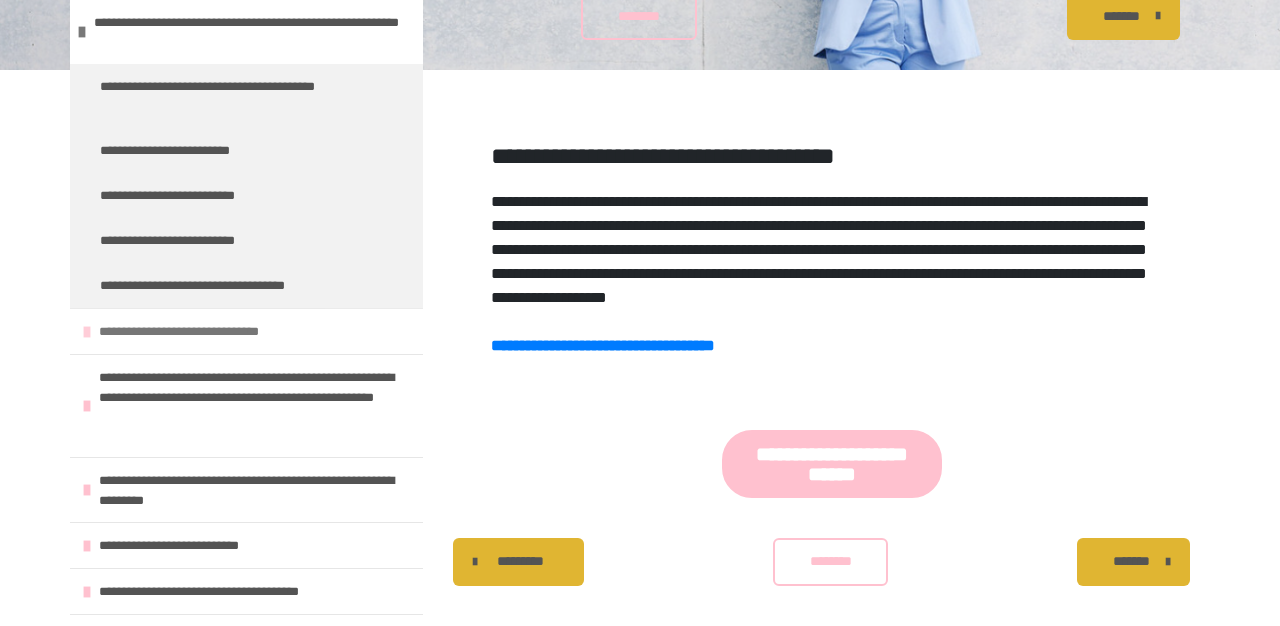 click on "**********" at bounding box center (206, 331) 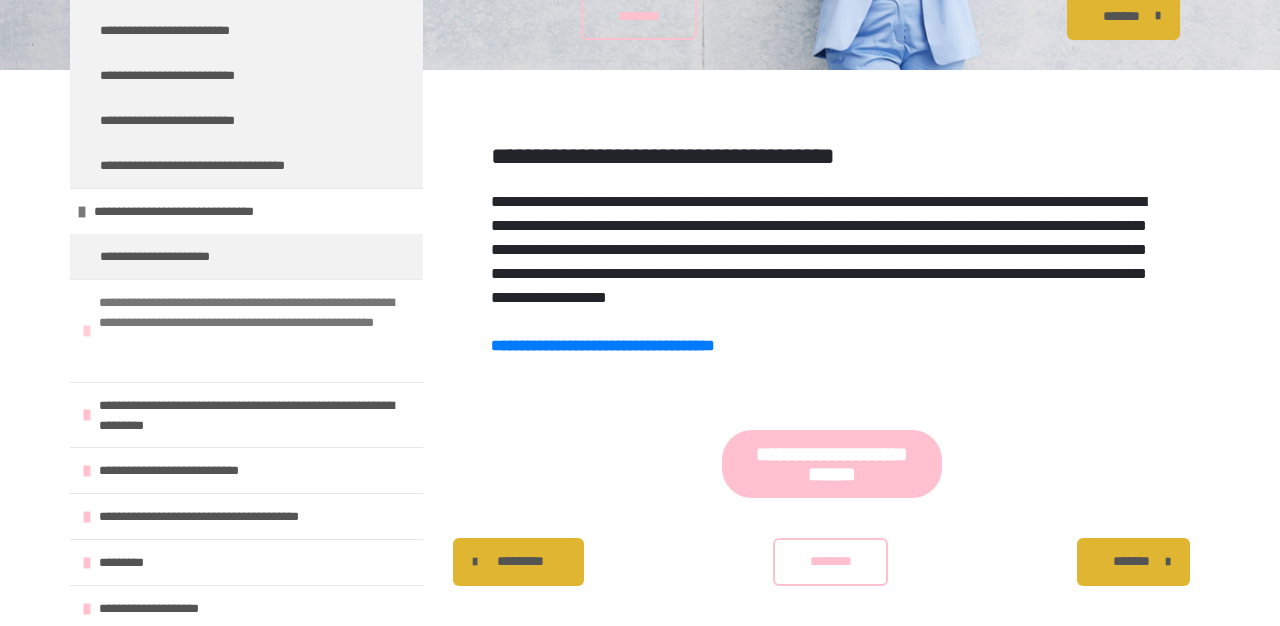 scroll, scrollTop: 2319, scrollLeft: 0, axis: vertical 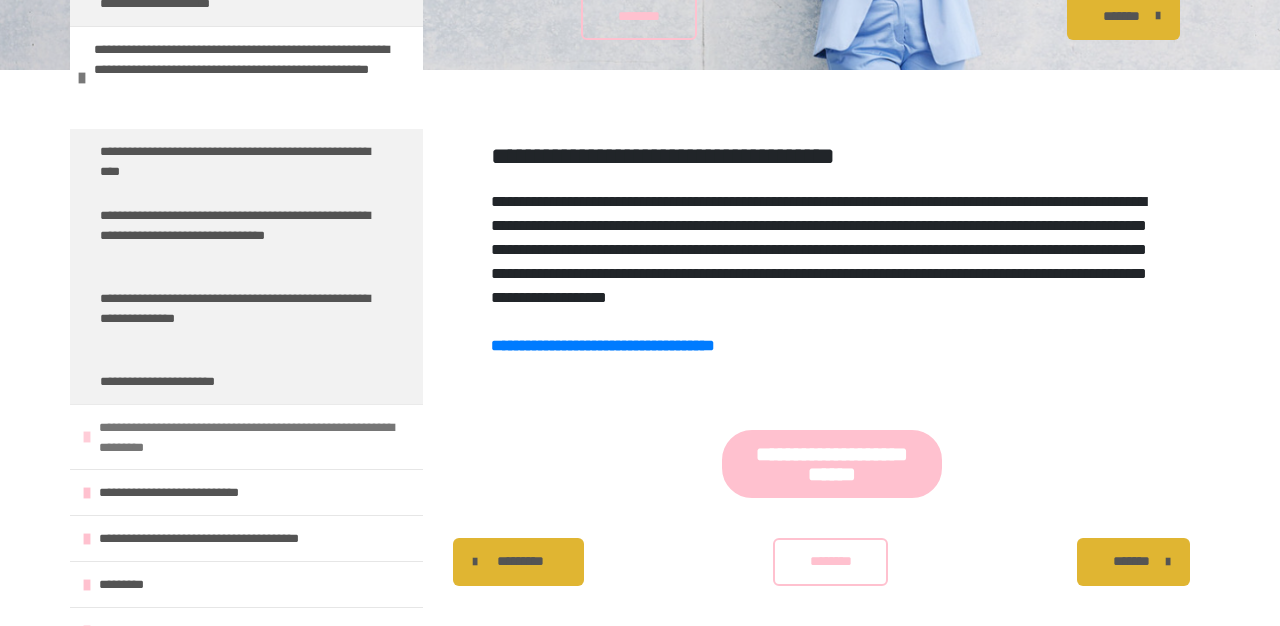 click on "**********" at bounding box center (256, 437) 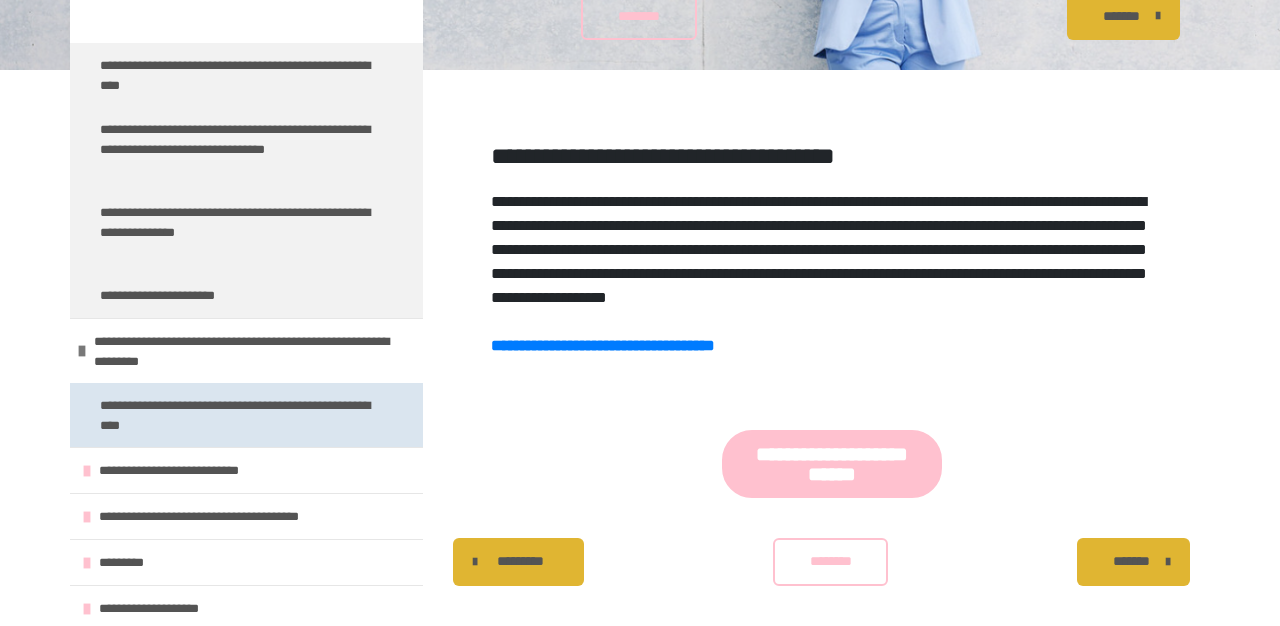 scroll, scrollTop: 2658, scrollLeft: 0, axis: vertical 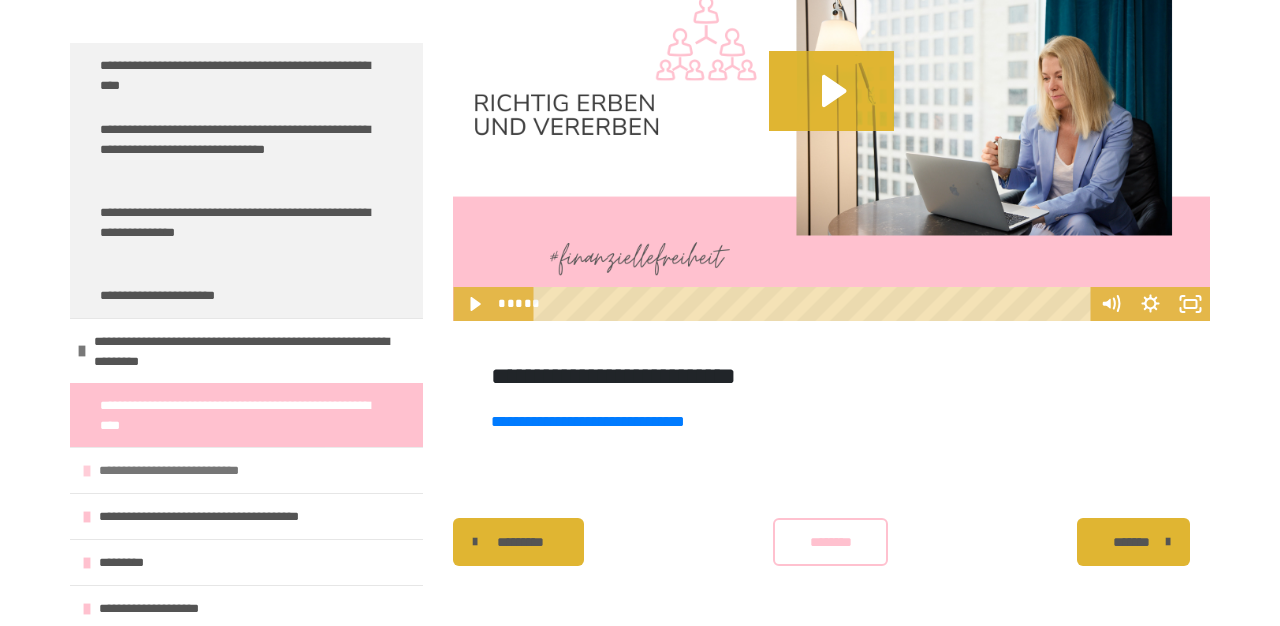 click on "**********" at bounding box center [189, 470] 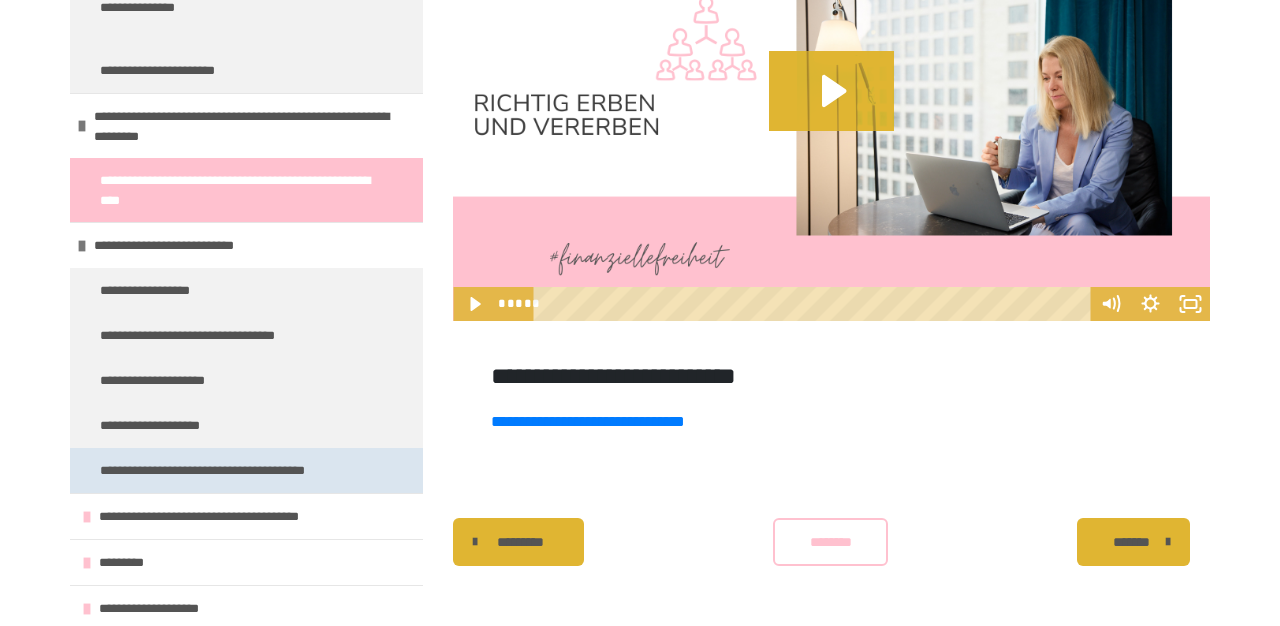 scroll, scrollTop: 2883, scrollLeft: 0, axis: vertical 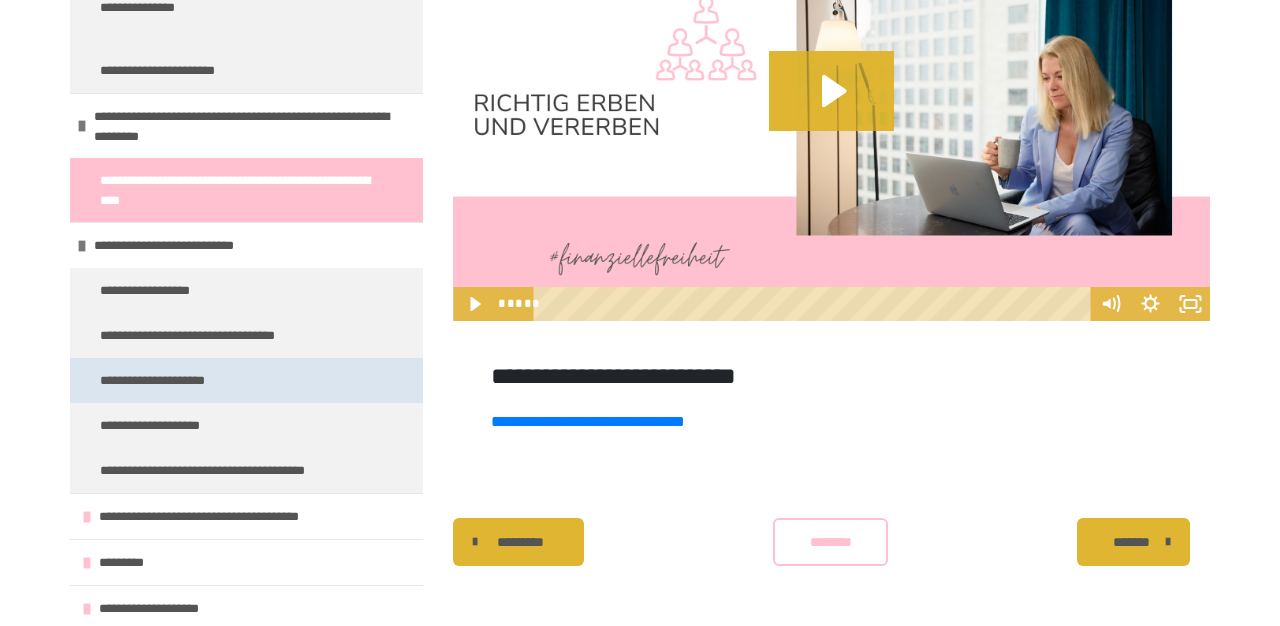 click on "**********" at bounding box center [169, 380] 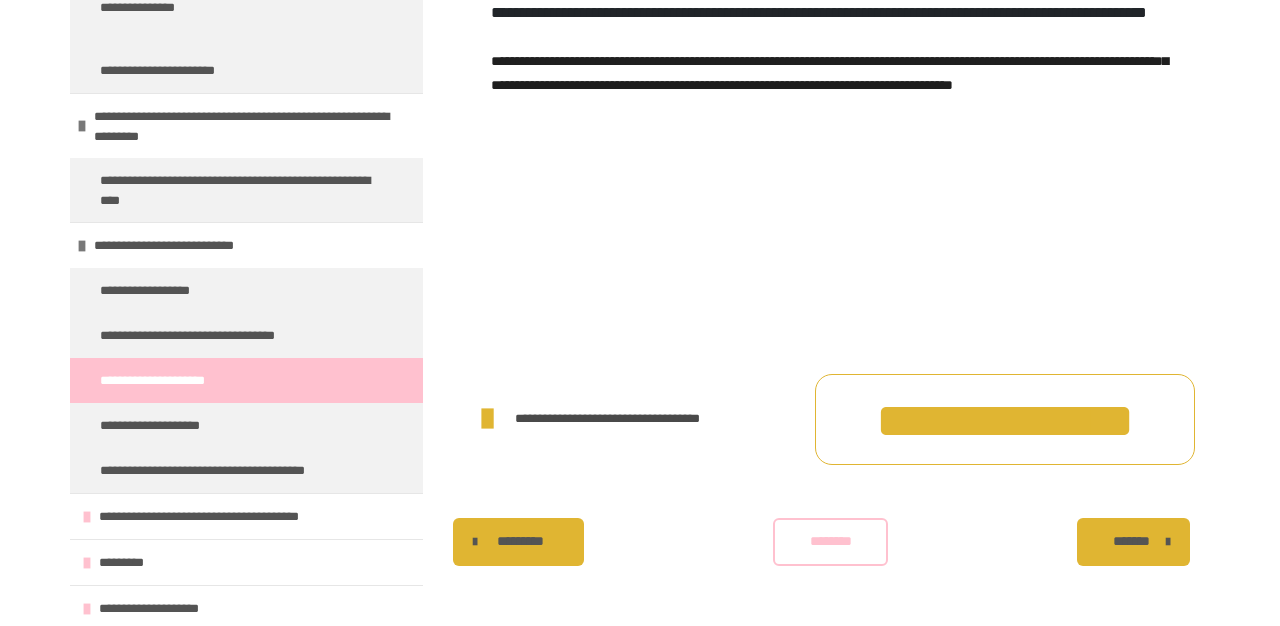 scroll, scrollTop: 1262, scrollLeft: 0, axis: vertical 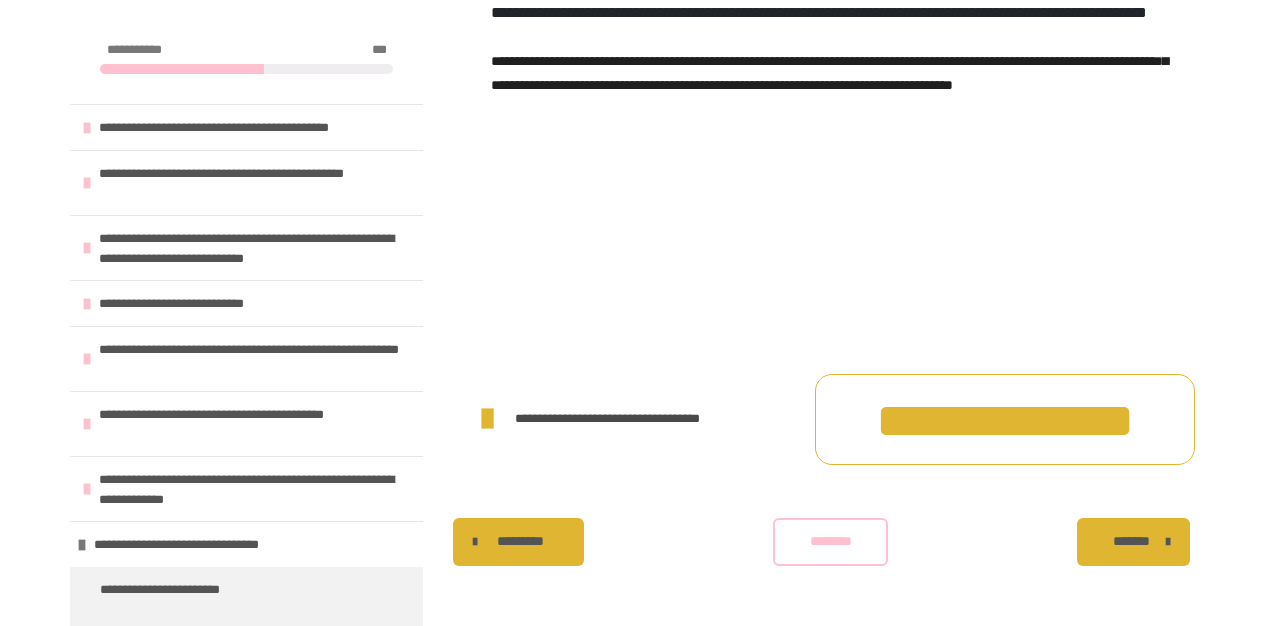 click on "**********" at bounding box center (1005, 419) 